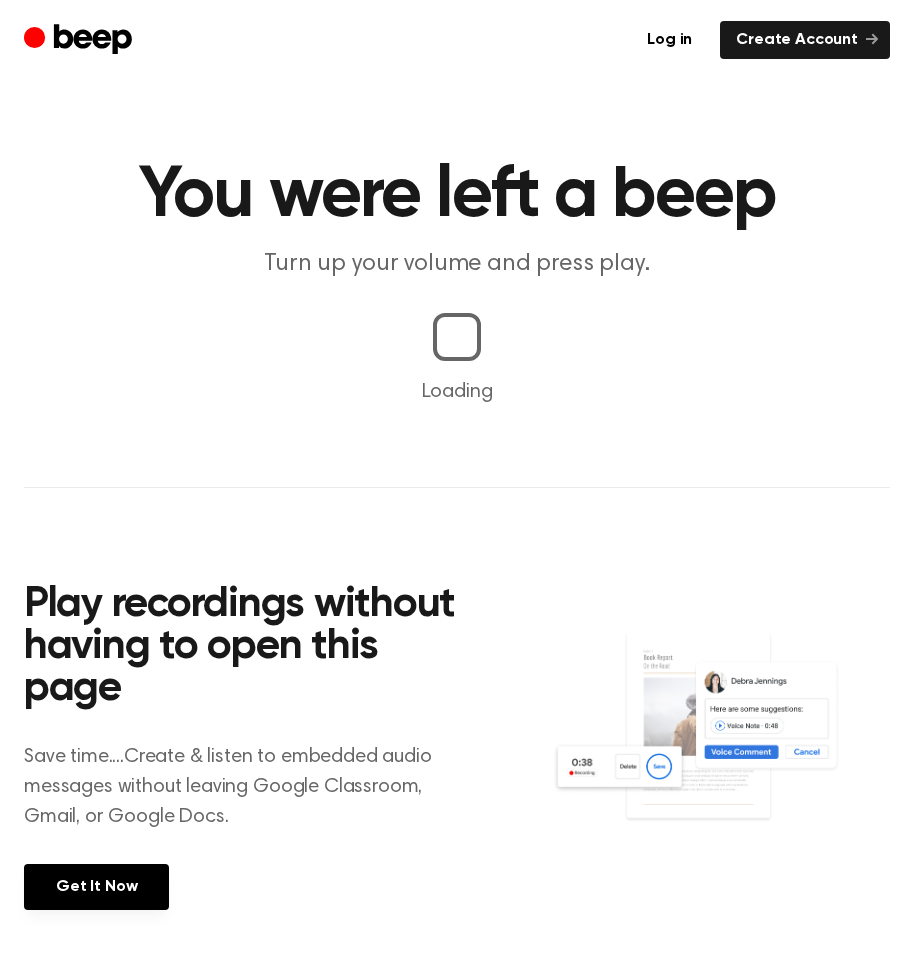 scroll, scrollTop: 0, scrollLeft: 0, axis: both 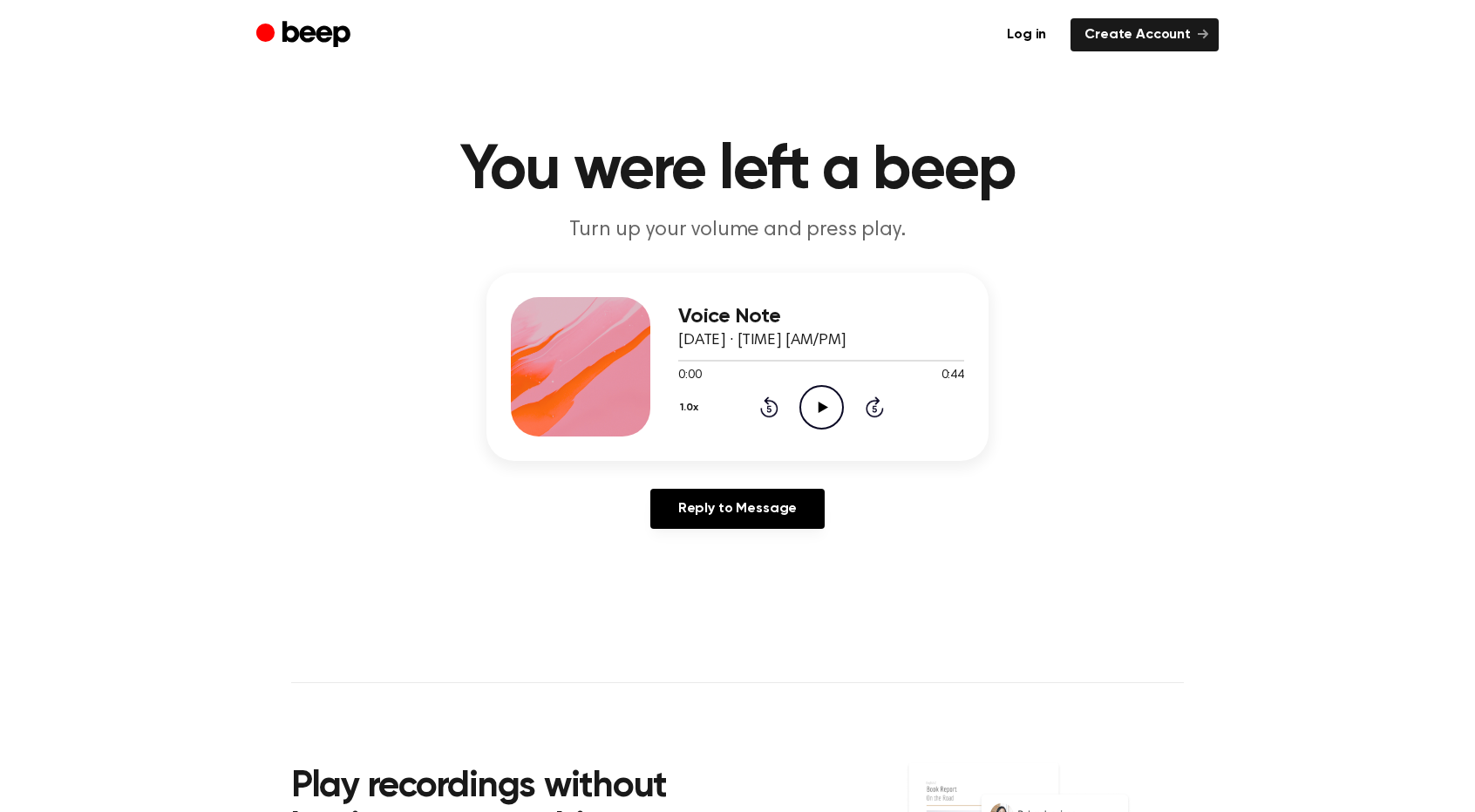 click on "1.0x" at bounding box center [691, 408] 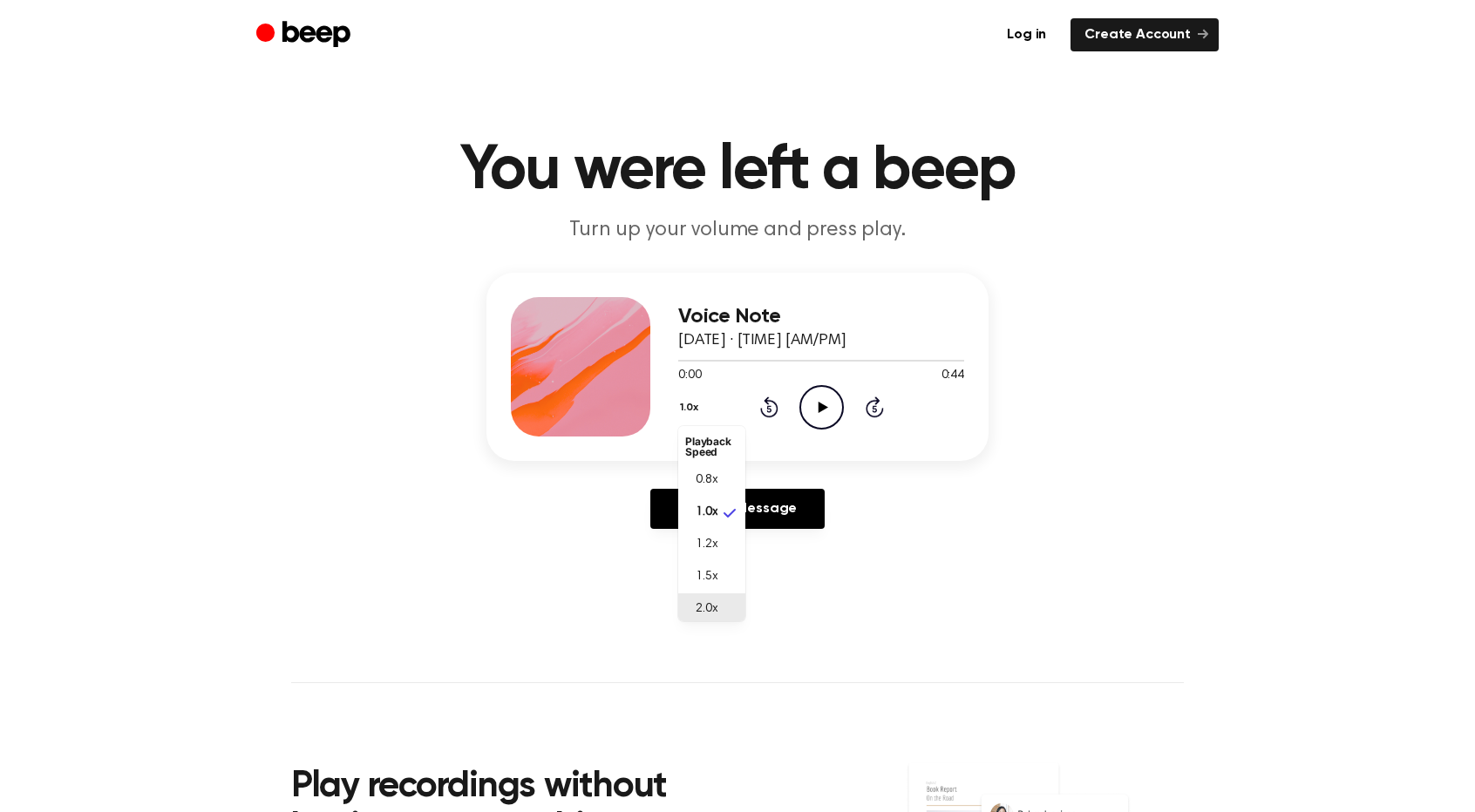 scroll, scrollTop: 4, scrollLeft: 0, axis: vertical 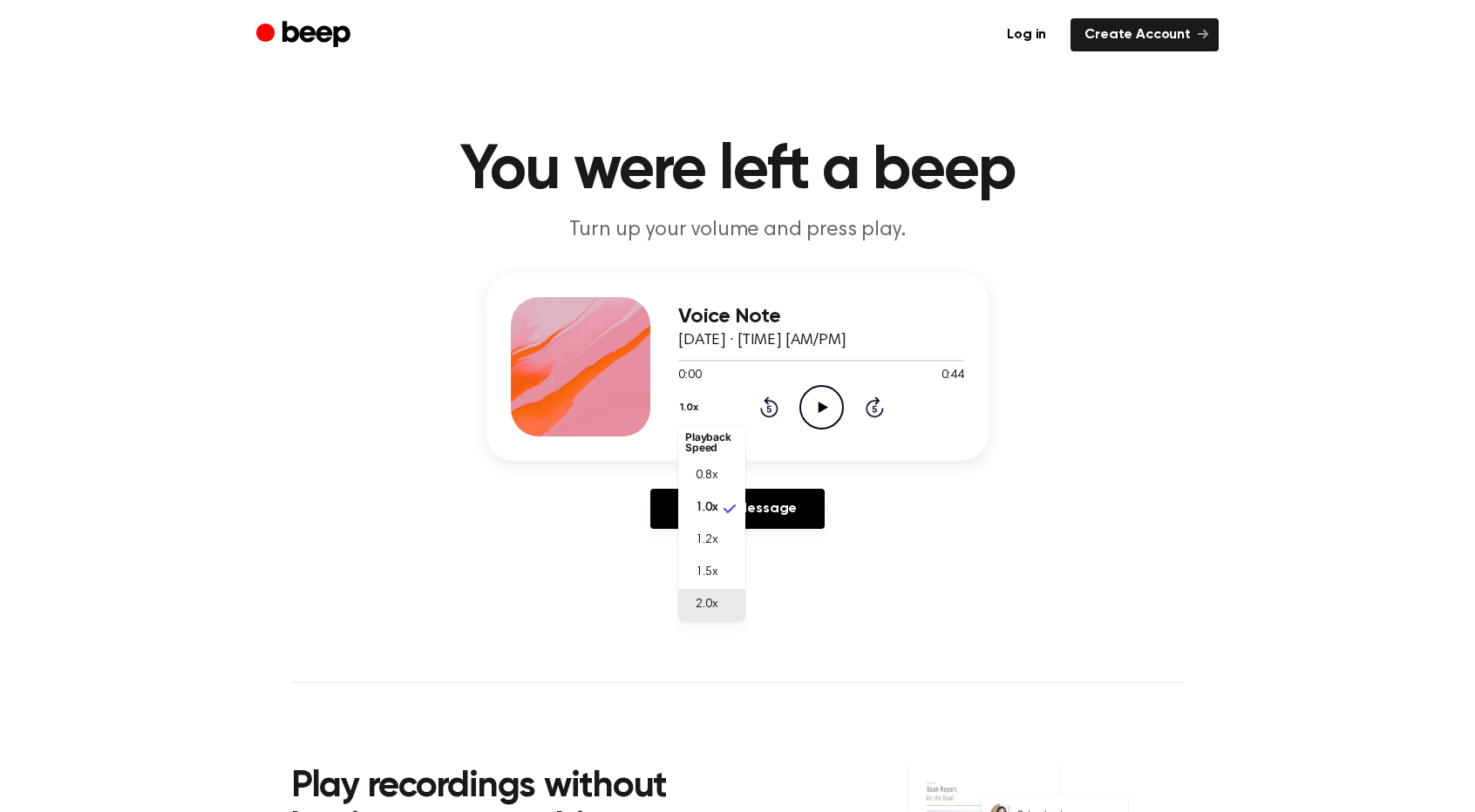 click on "2.0x" at bounding box center (706, 605) 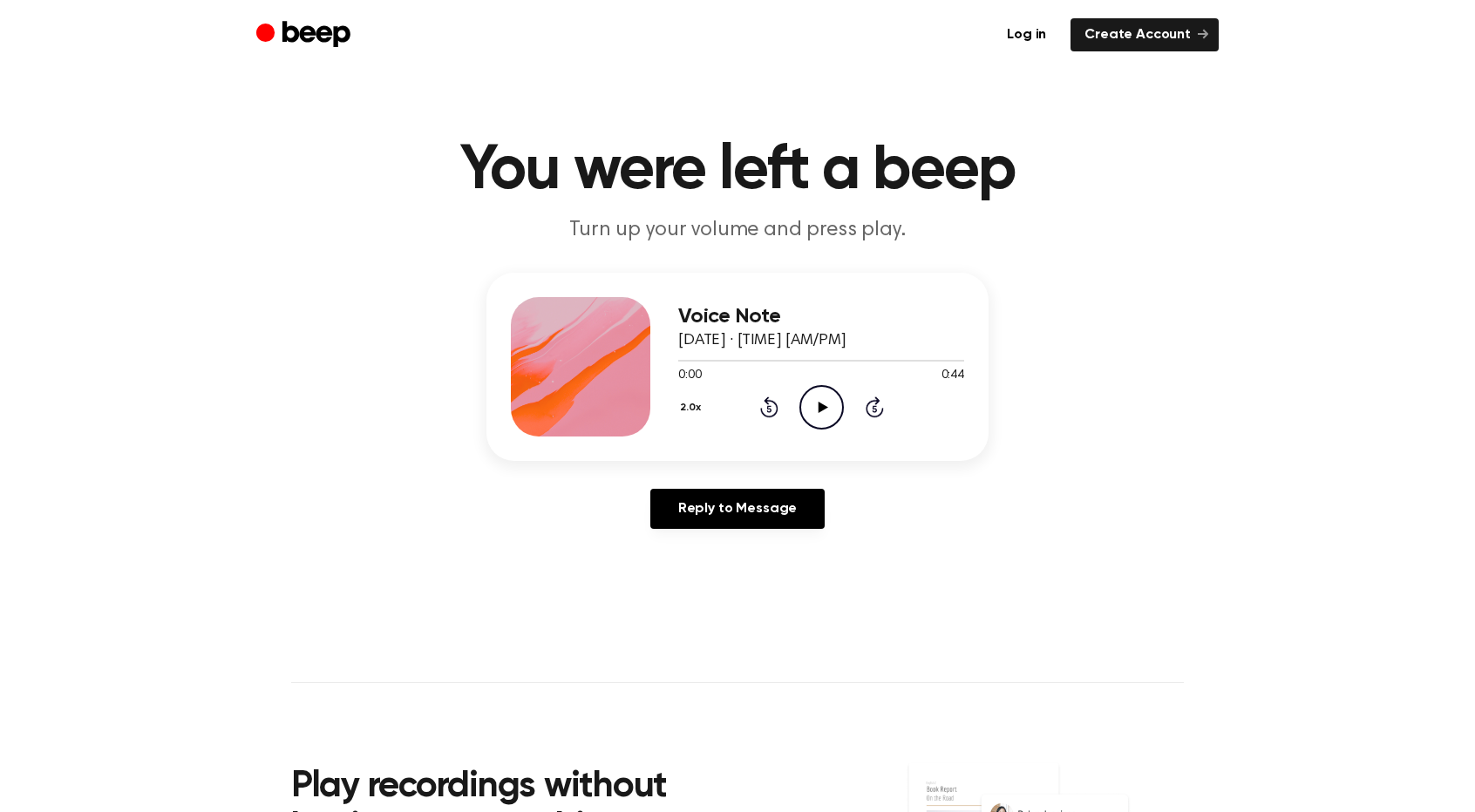 click on "Play Audio" 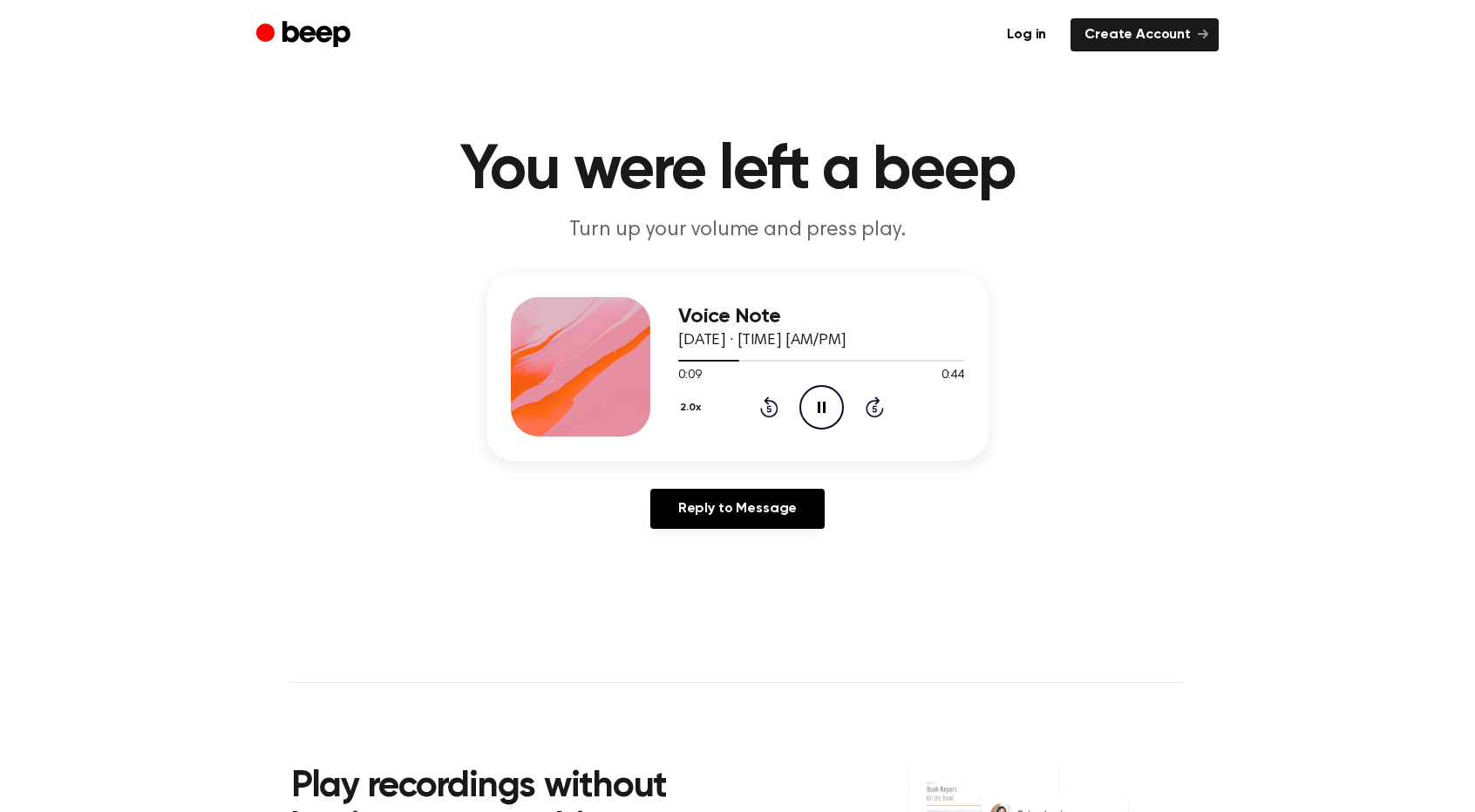 click 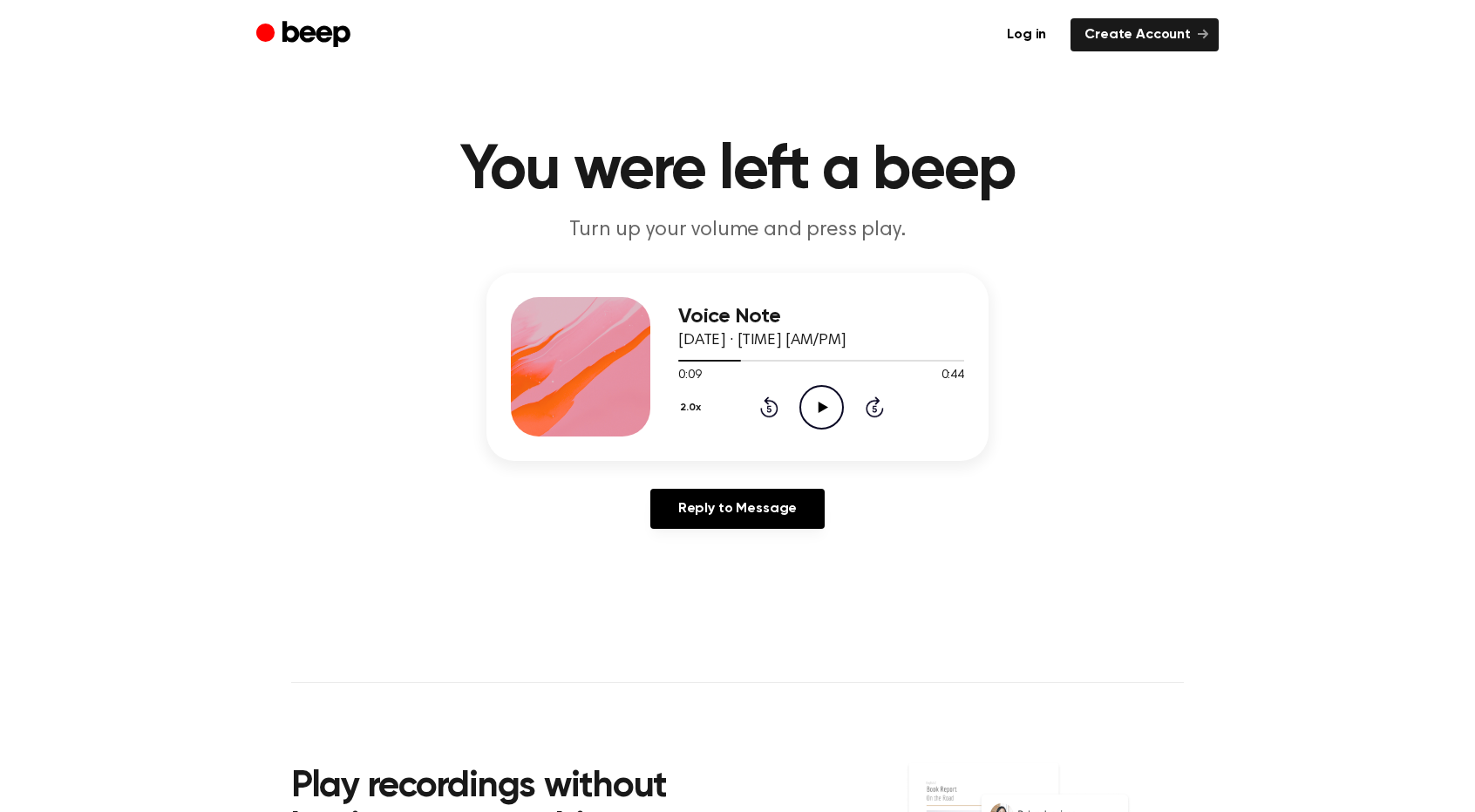 drag, startPoint x: 695, startPoint y: 362, endPoint x: 675, endPoint y: 362, distance: 20 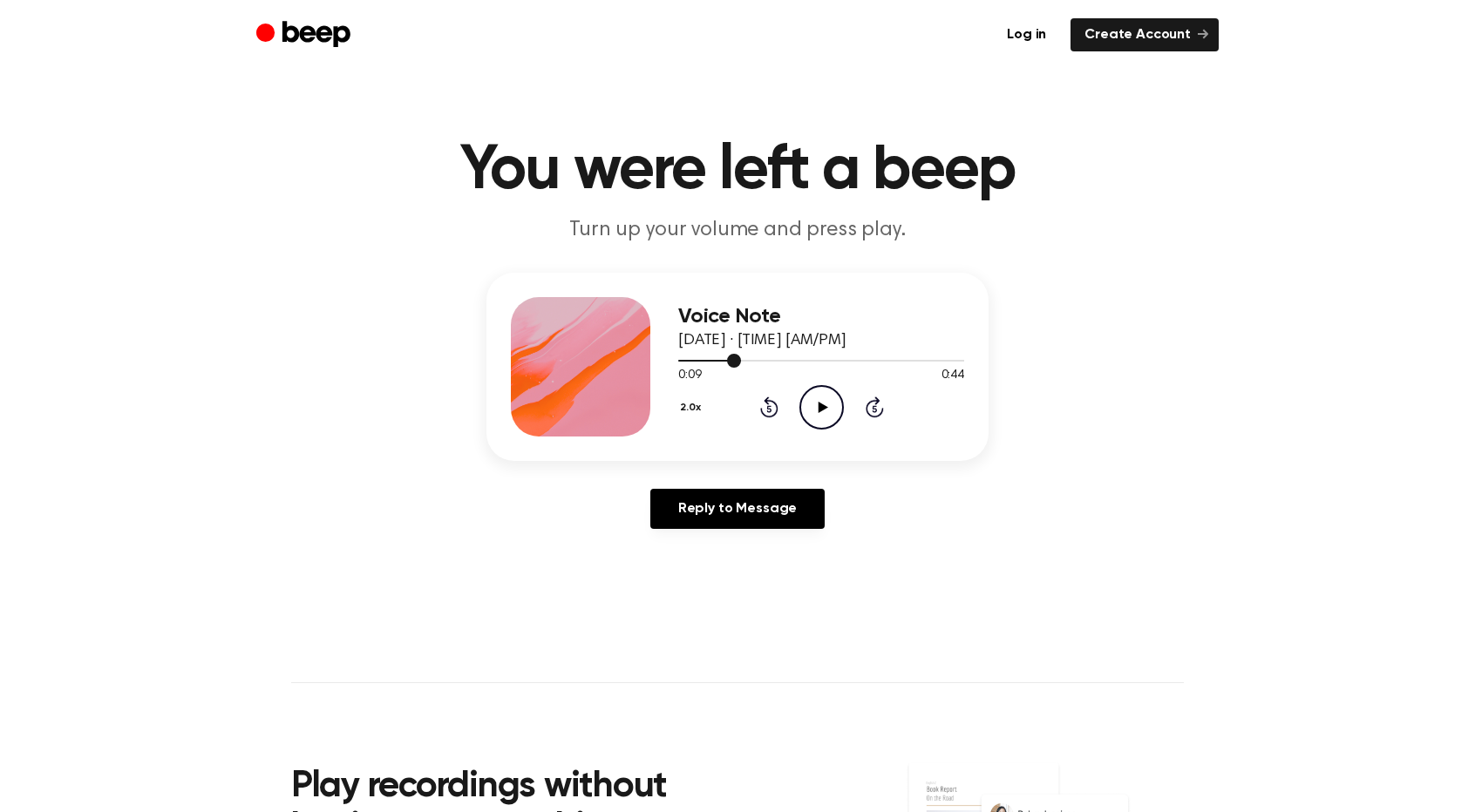 click at bounding box center (821, 360) 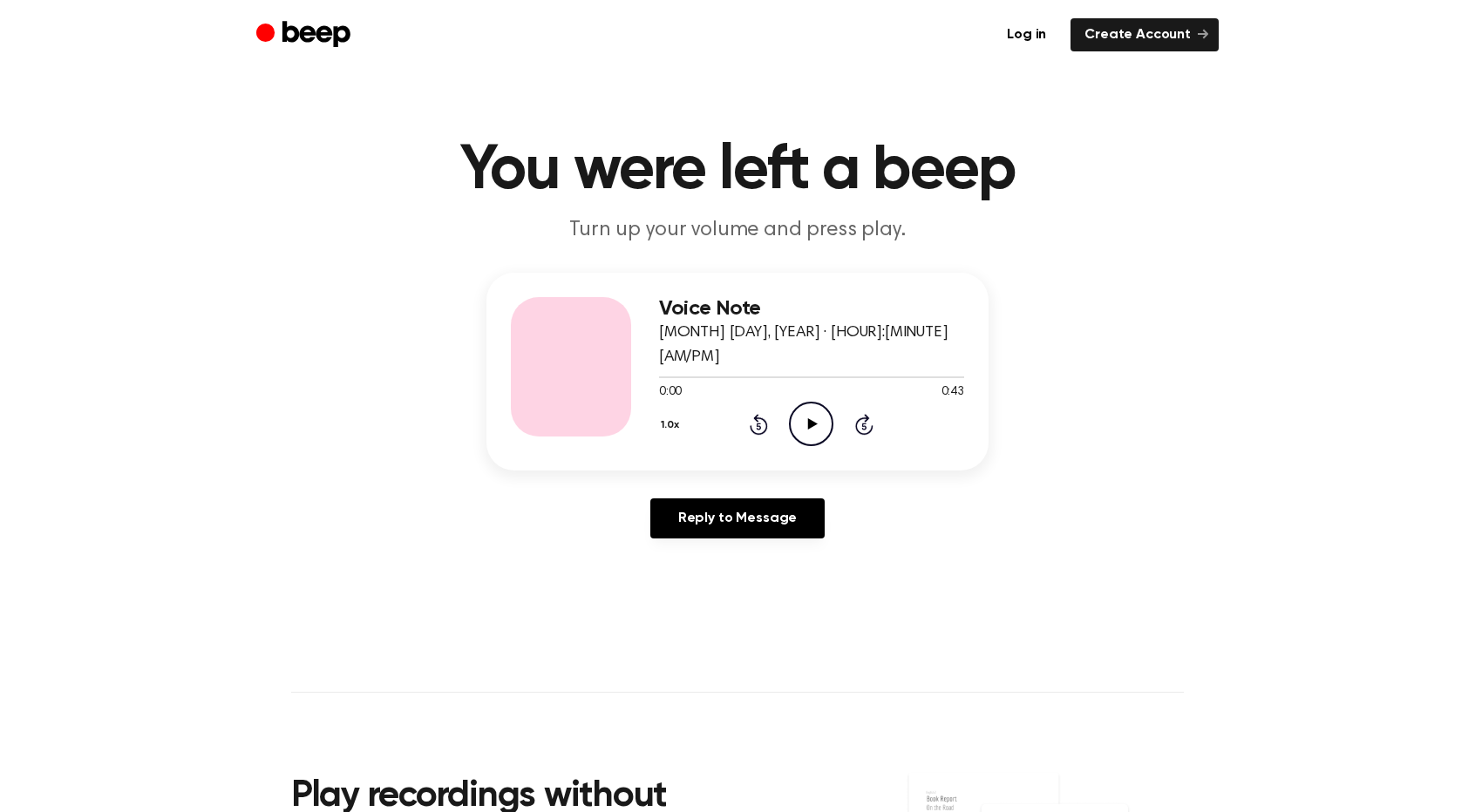 scroll, scrollTop: 0, scrollLeft: 0, axis: both 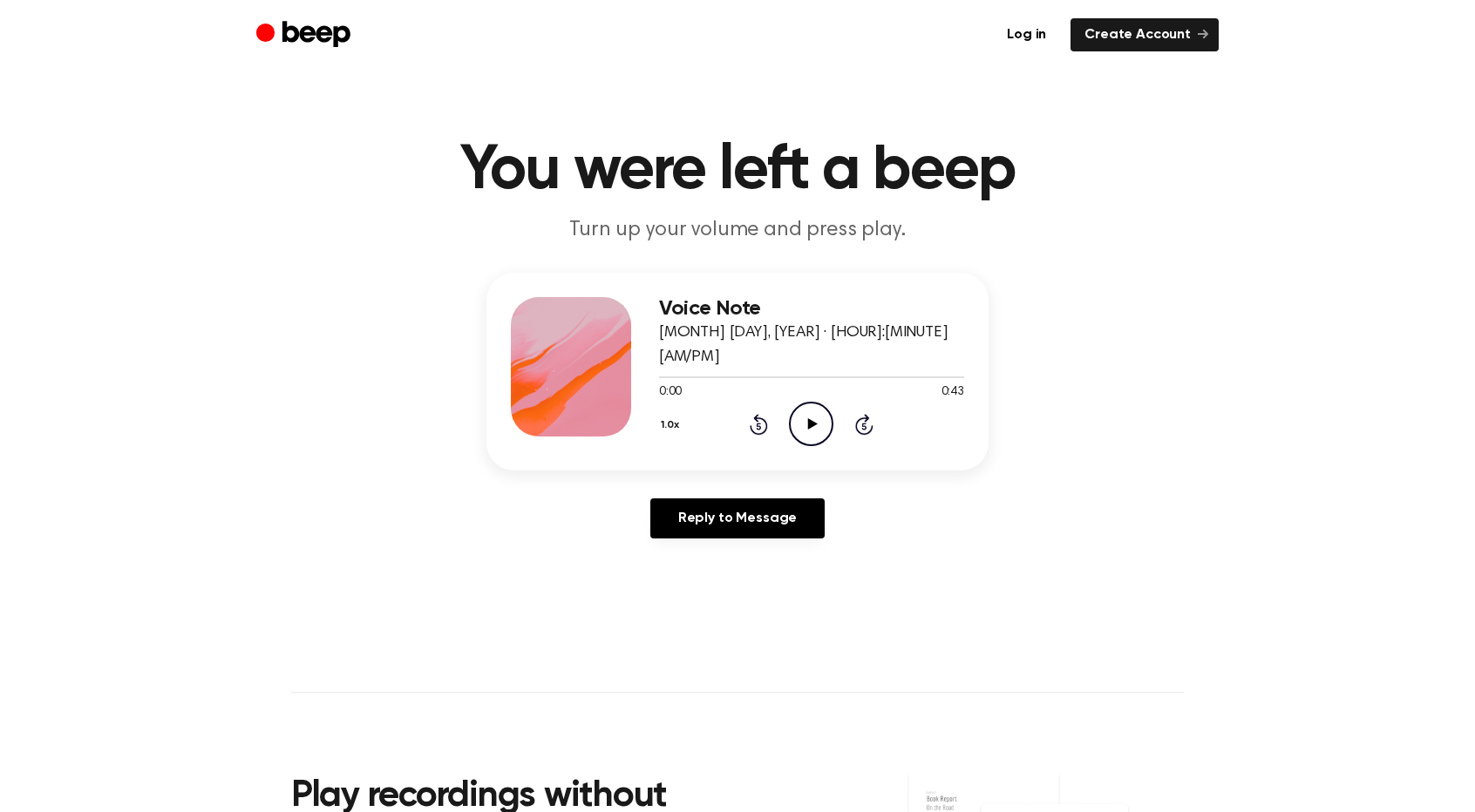 click on "Play Audio" 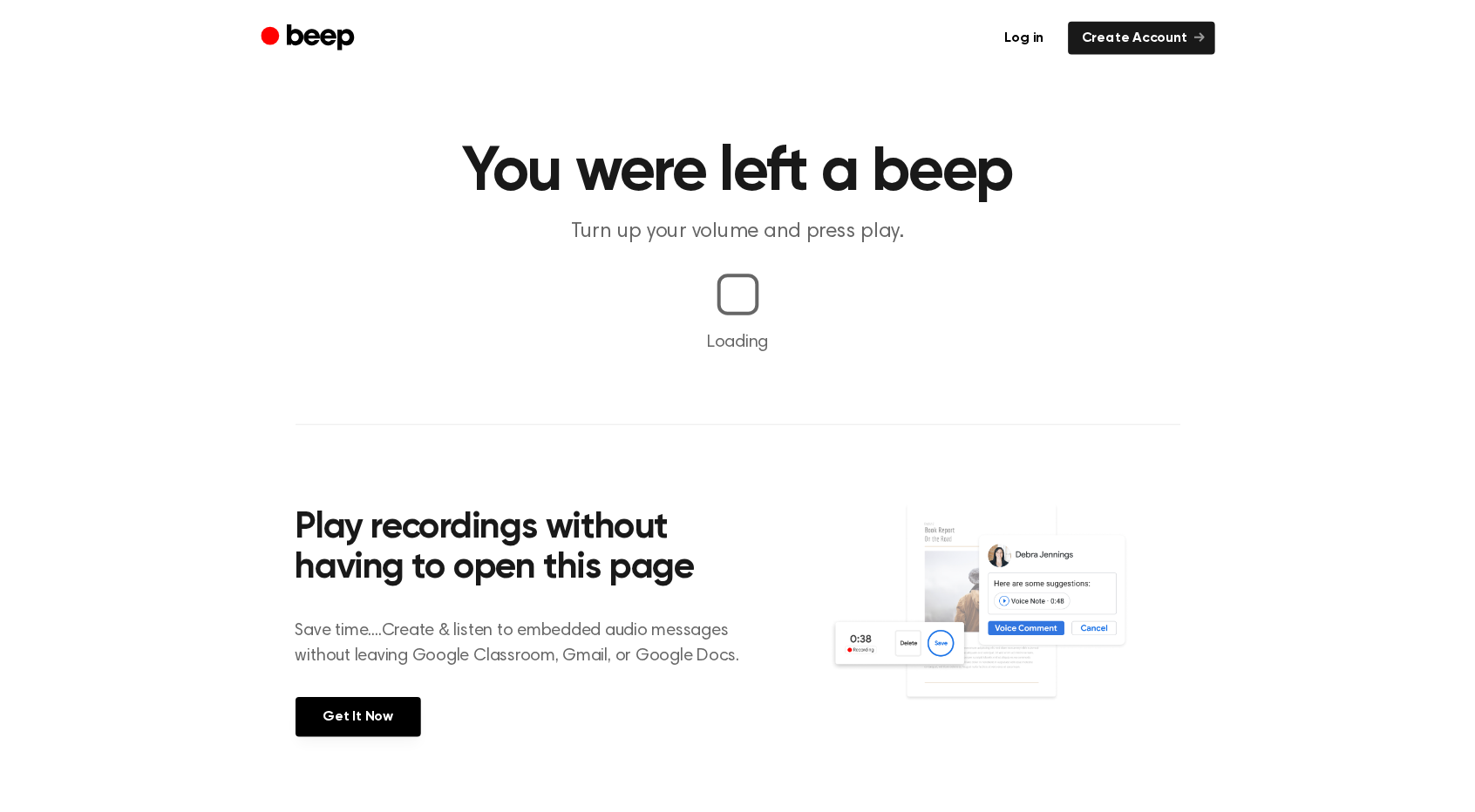 scroll, scrollTop: 0, scrollLeft: 0, axis: both 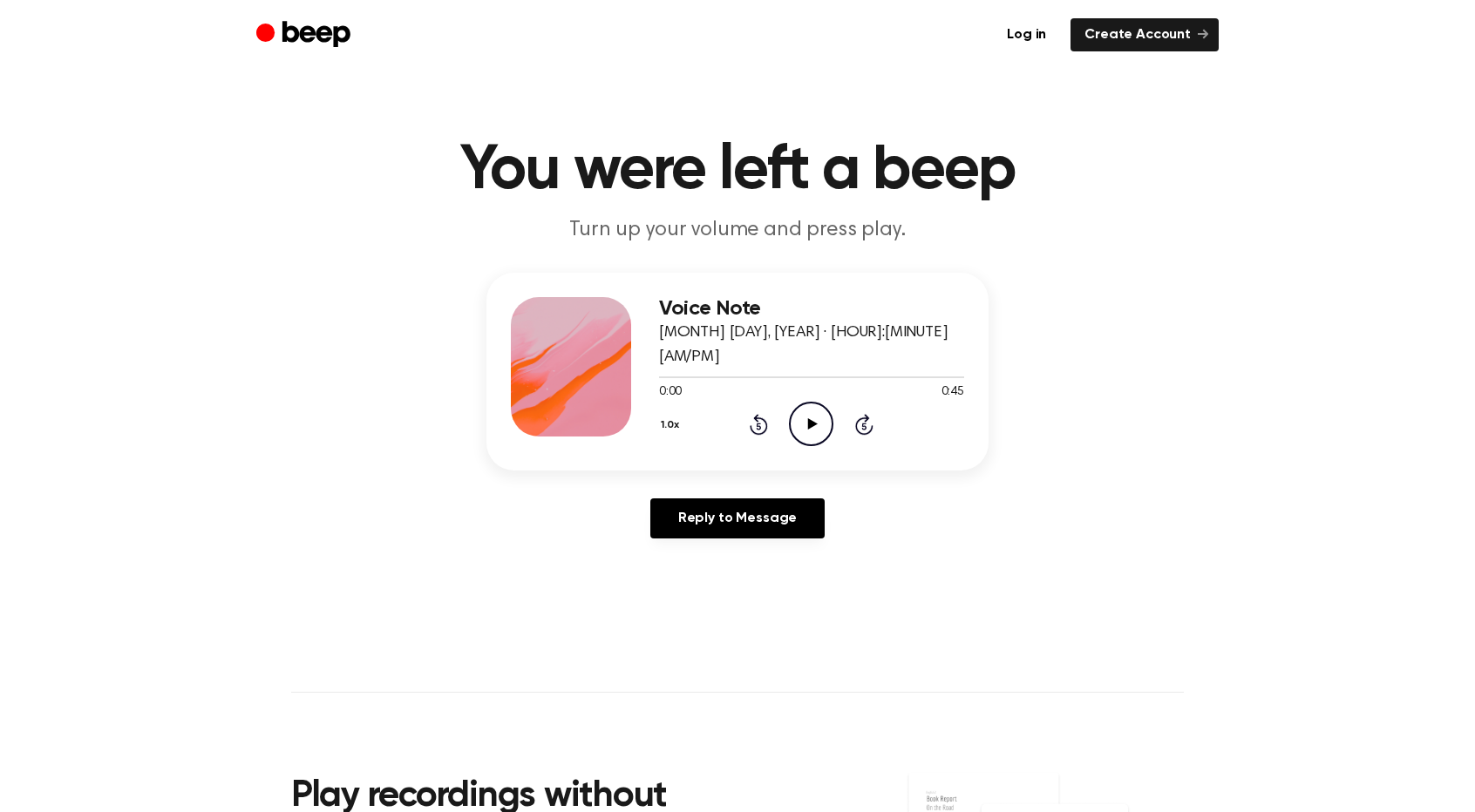 click on "Play Audio" 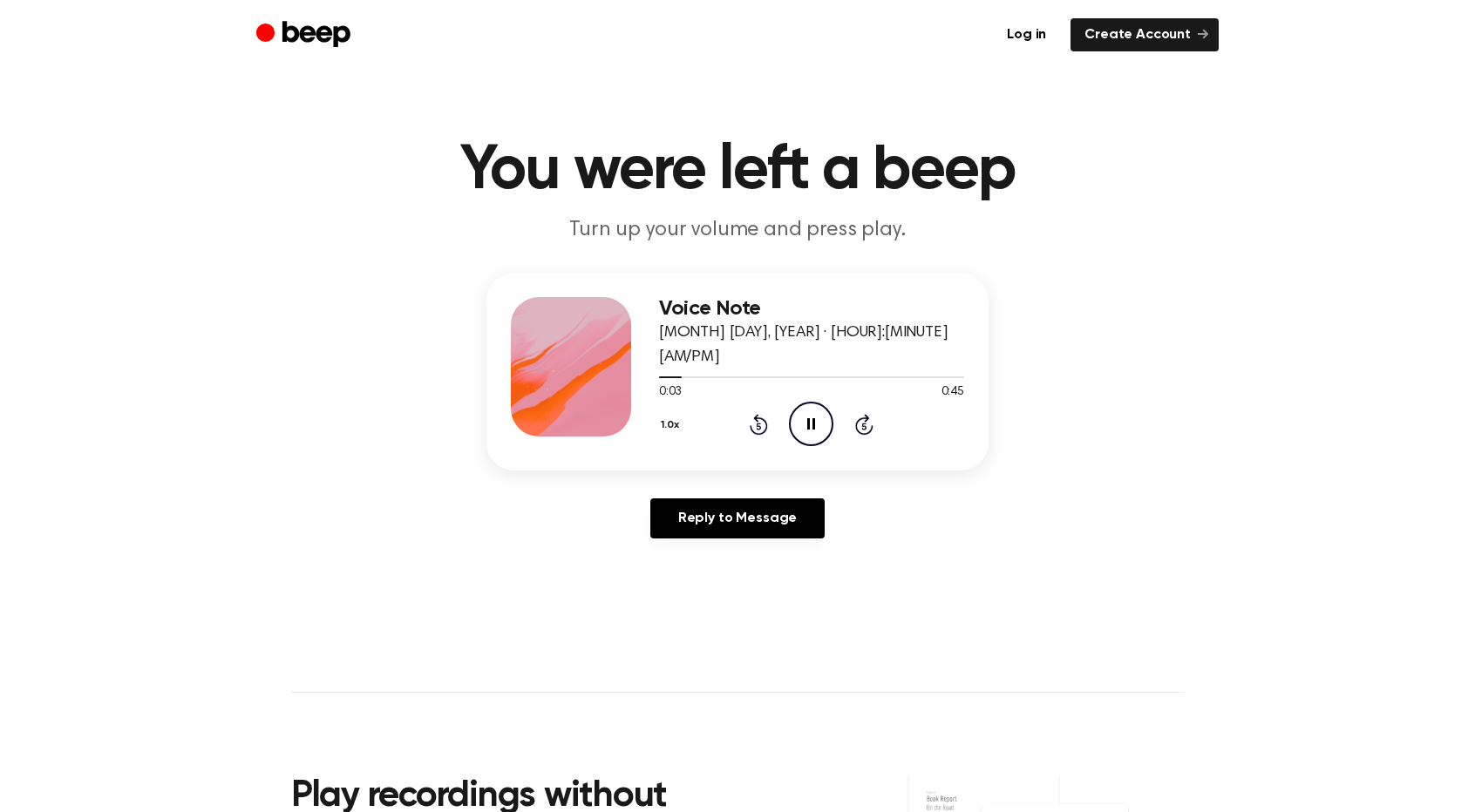click on "Pause Audio" 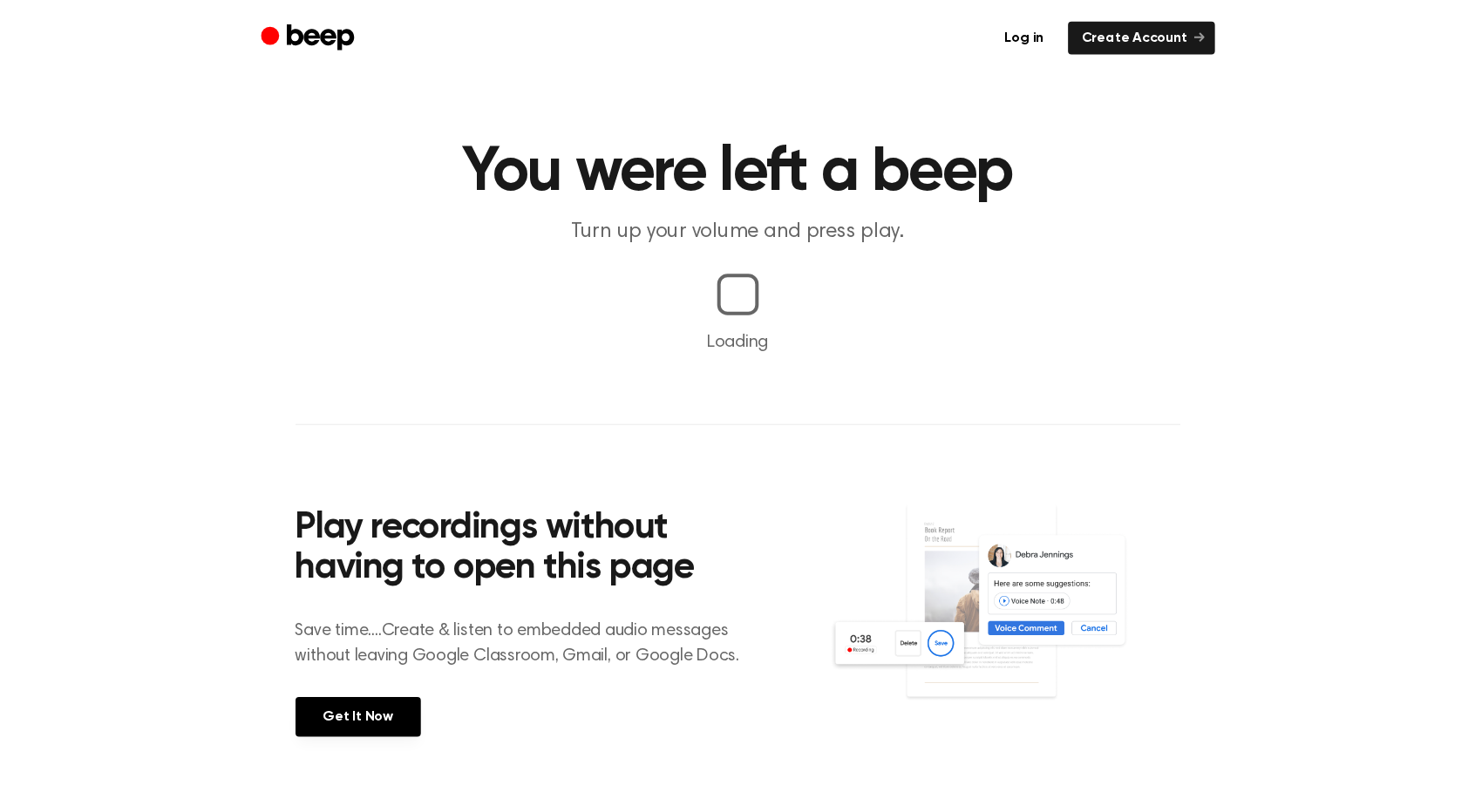 scroll, scrollTop: 0, scrollLeft: 0, axis: both 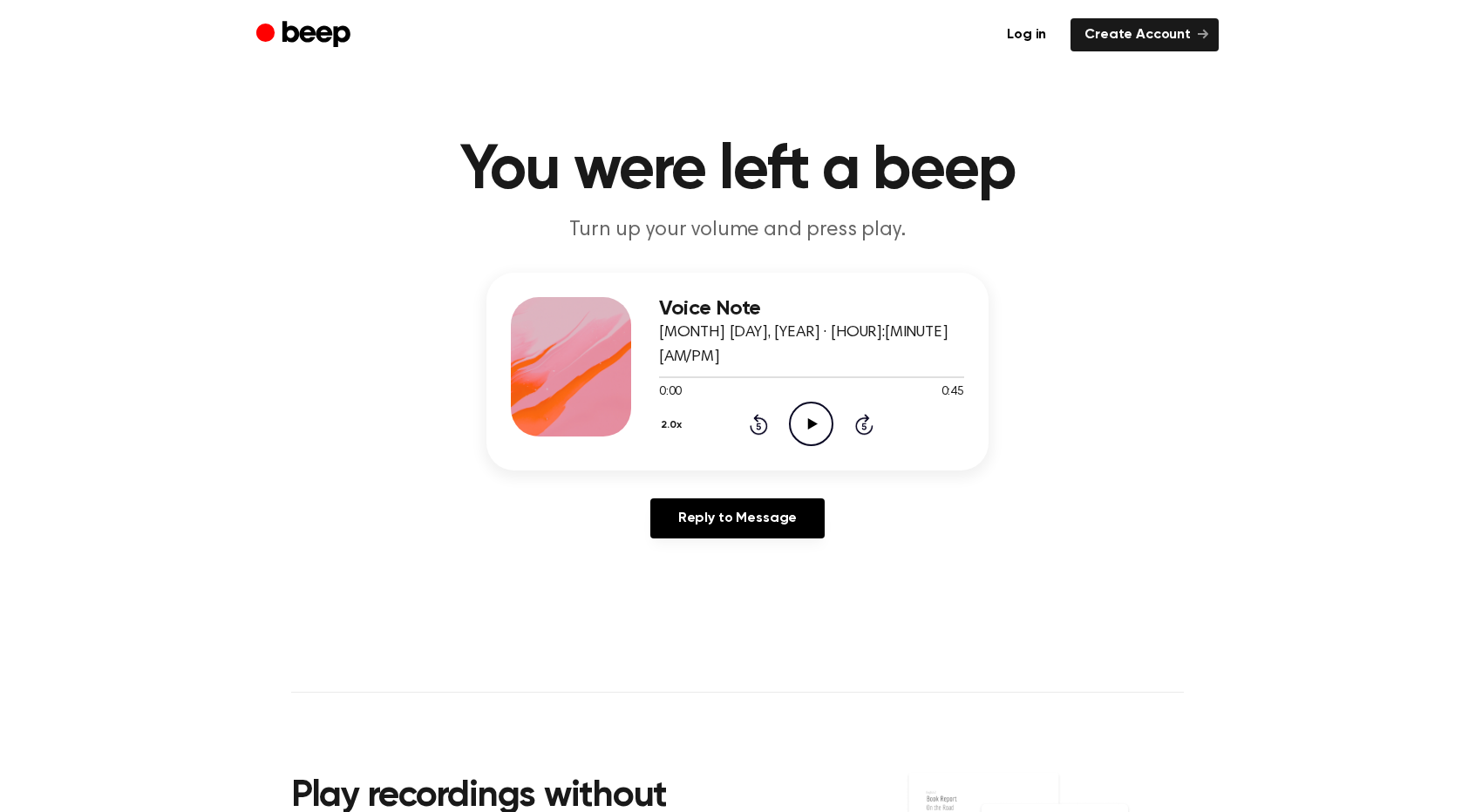 click on "Play Audio" 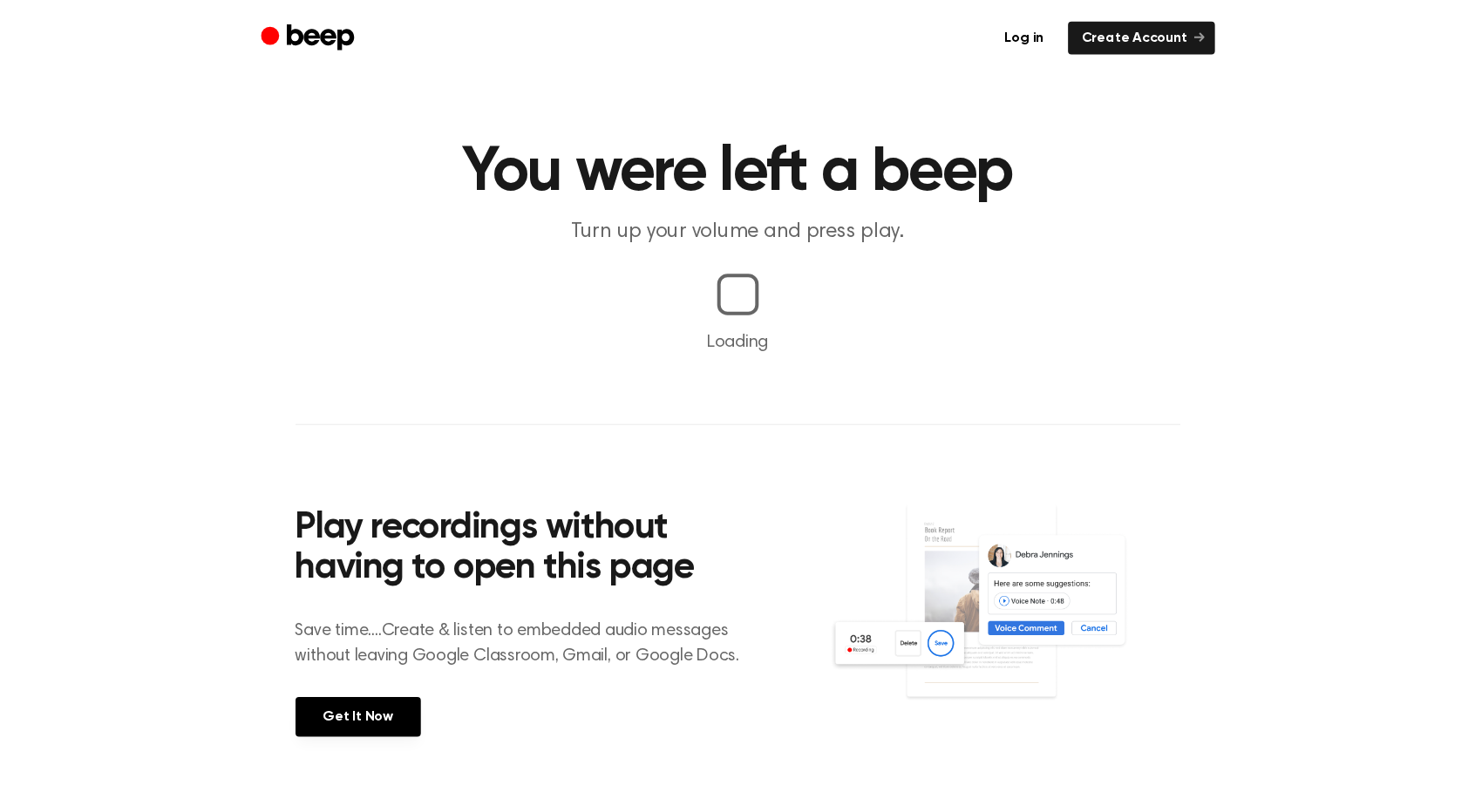 scroll, scrollTop: 0, scrollLeft: 0, axis: both 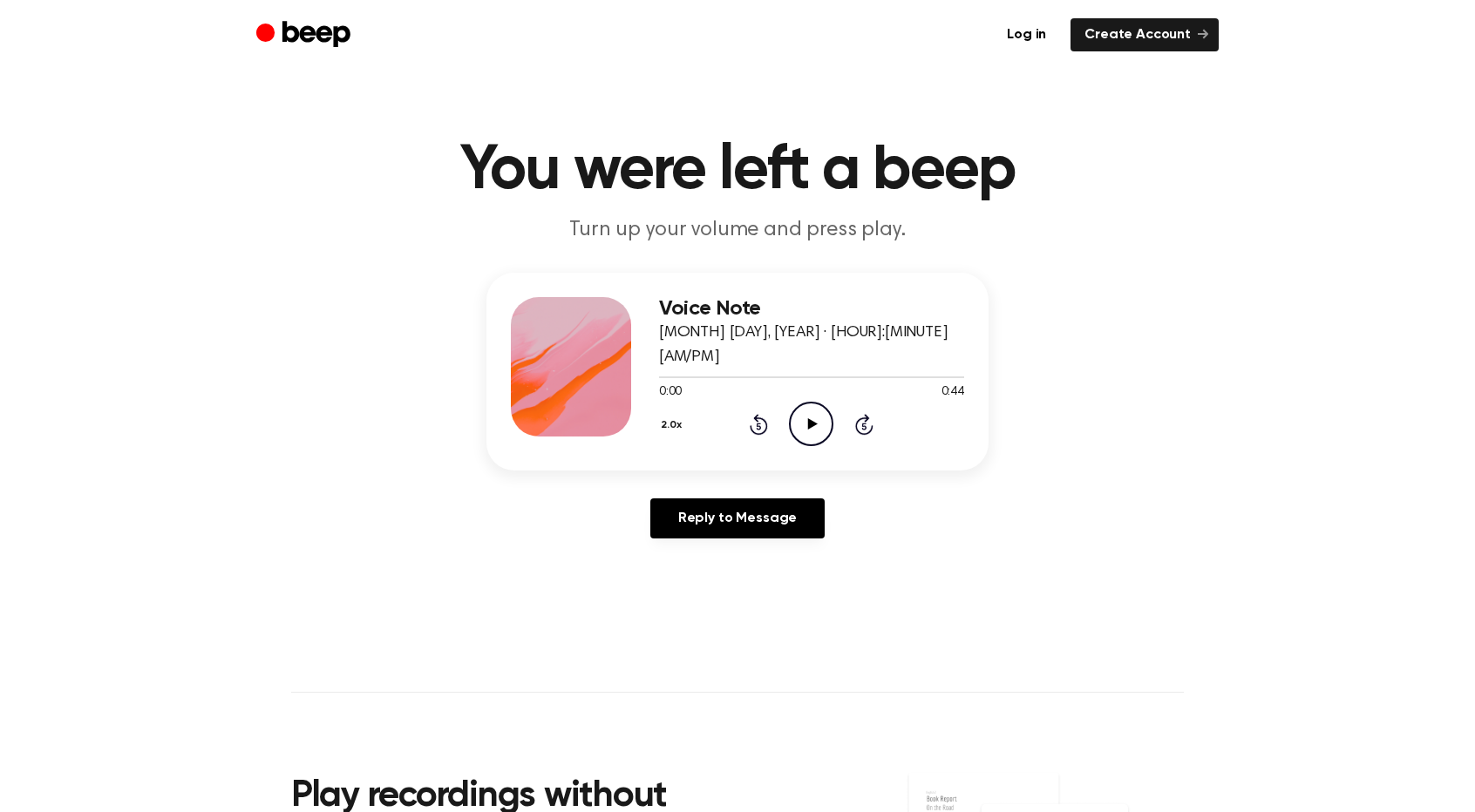 click on "Play Audio" 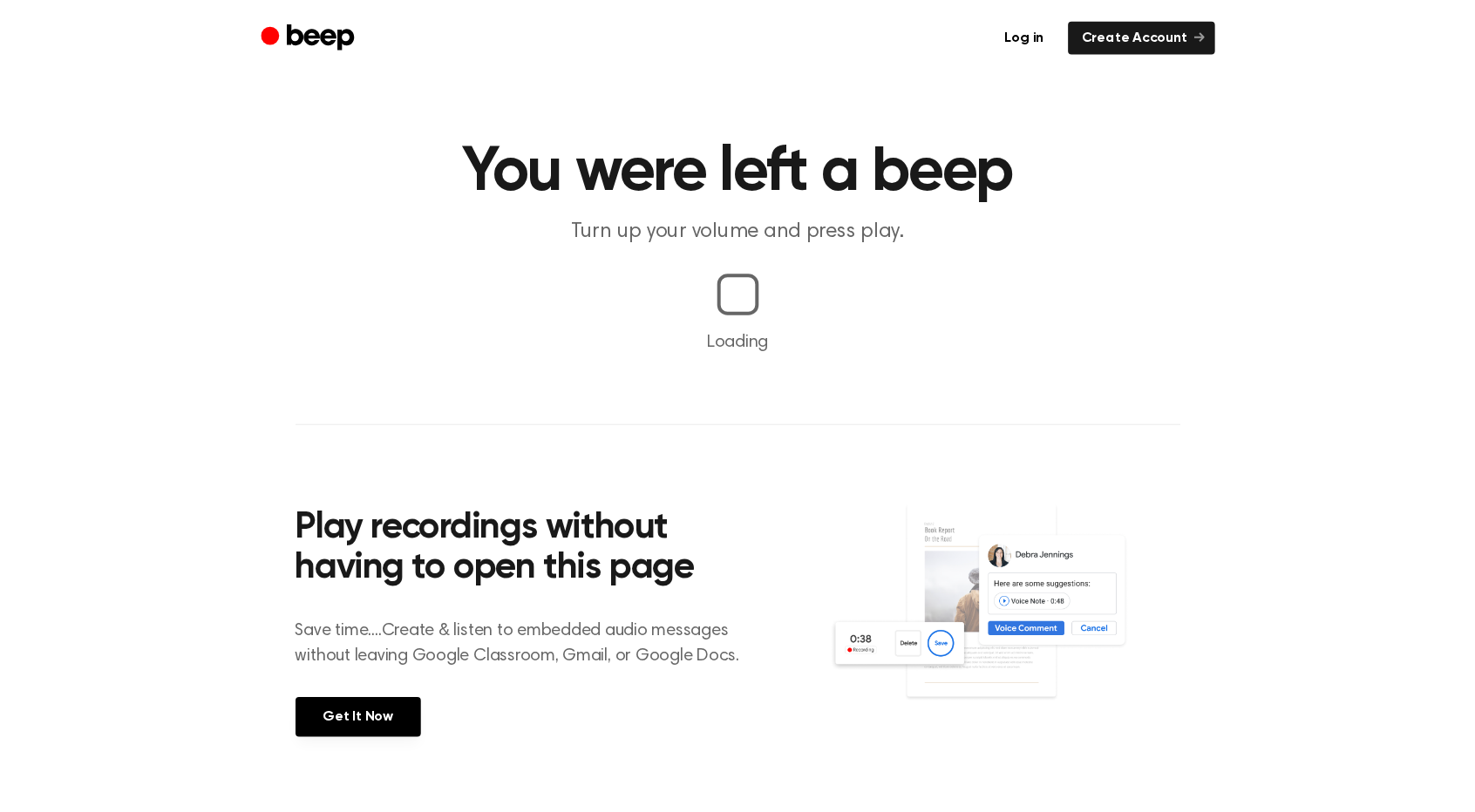 scroll, scrollTop: 0, scrollLeft: 0, axis: both 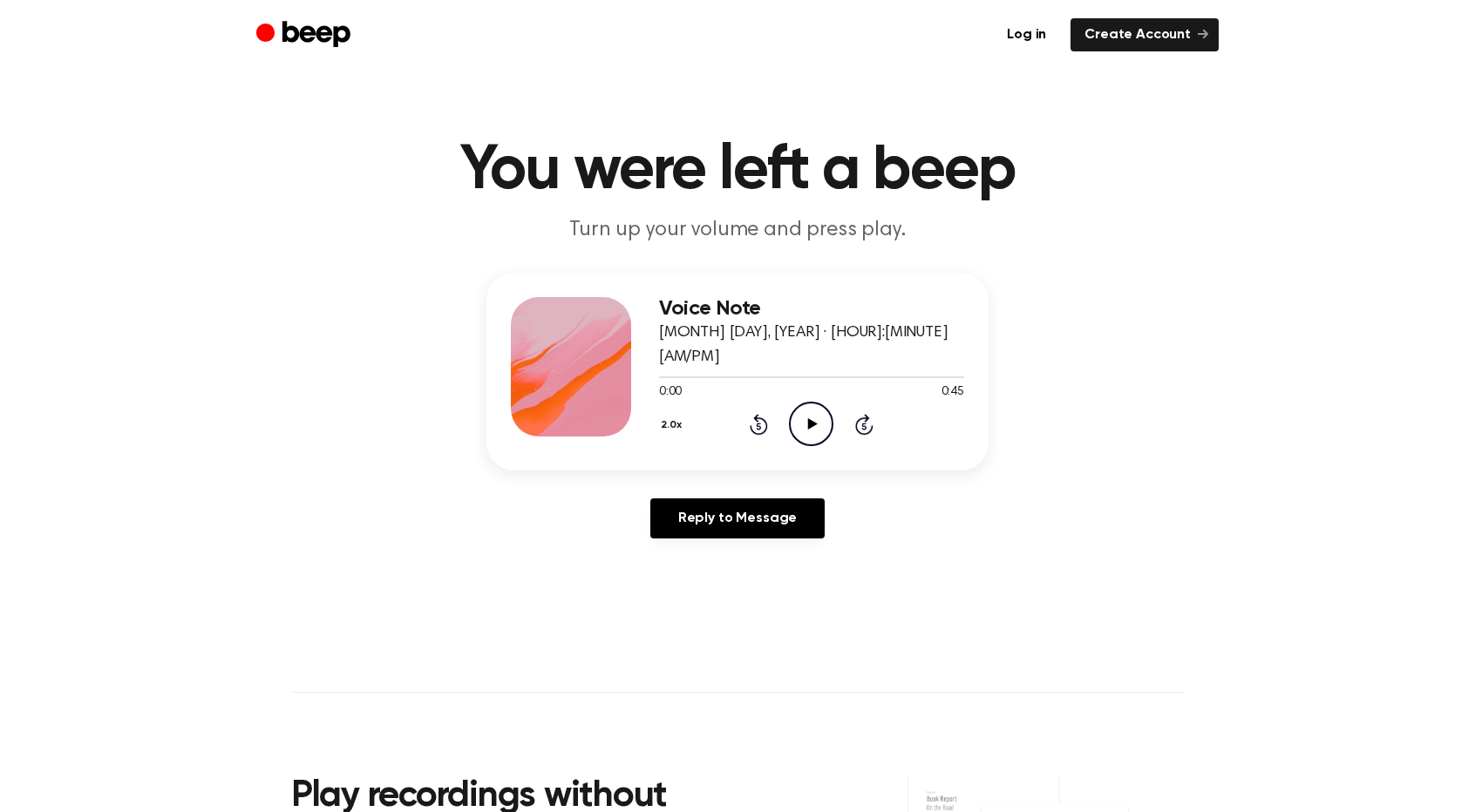 click on "Play Audio" 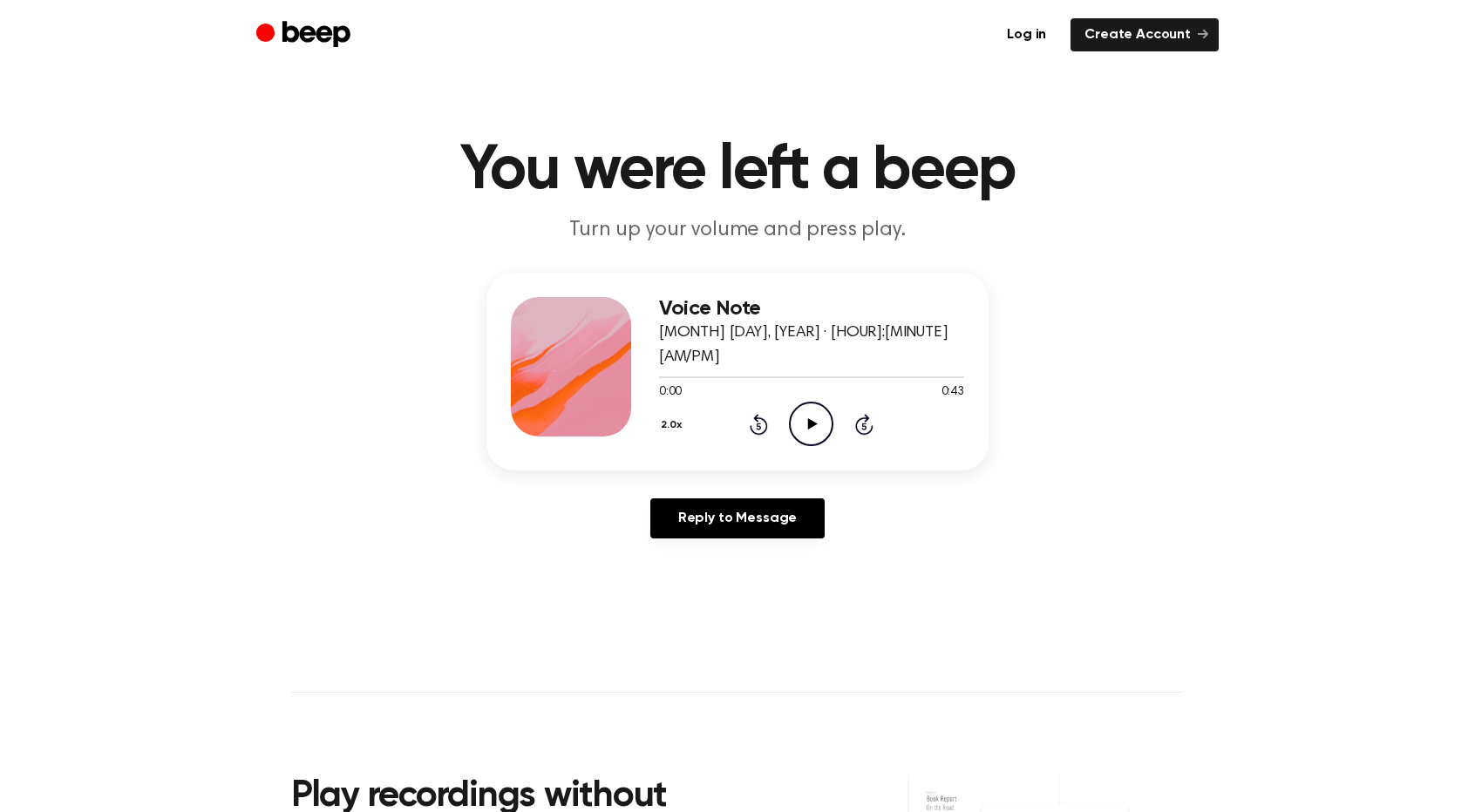 scroll, scrollTop: 0, scrollLeft: 0, axis: both 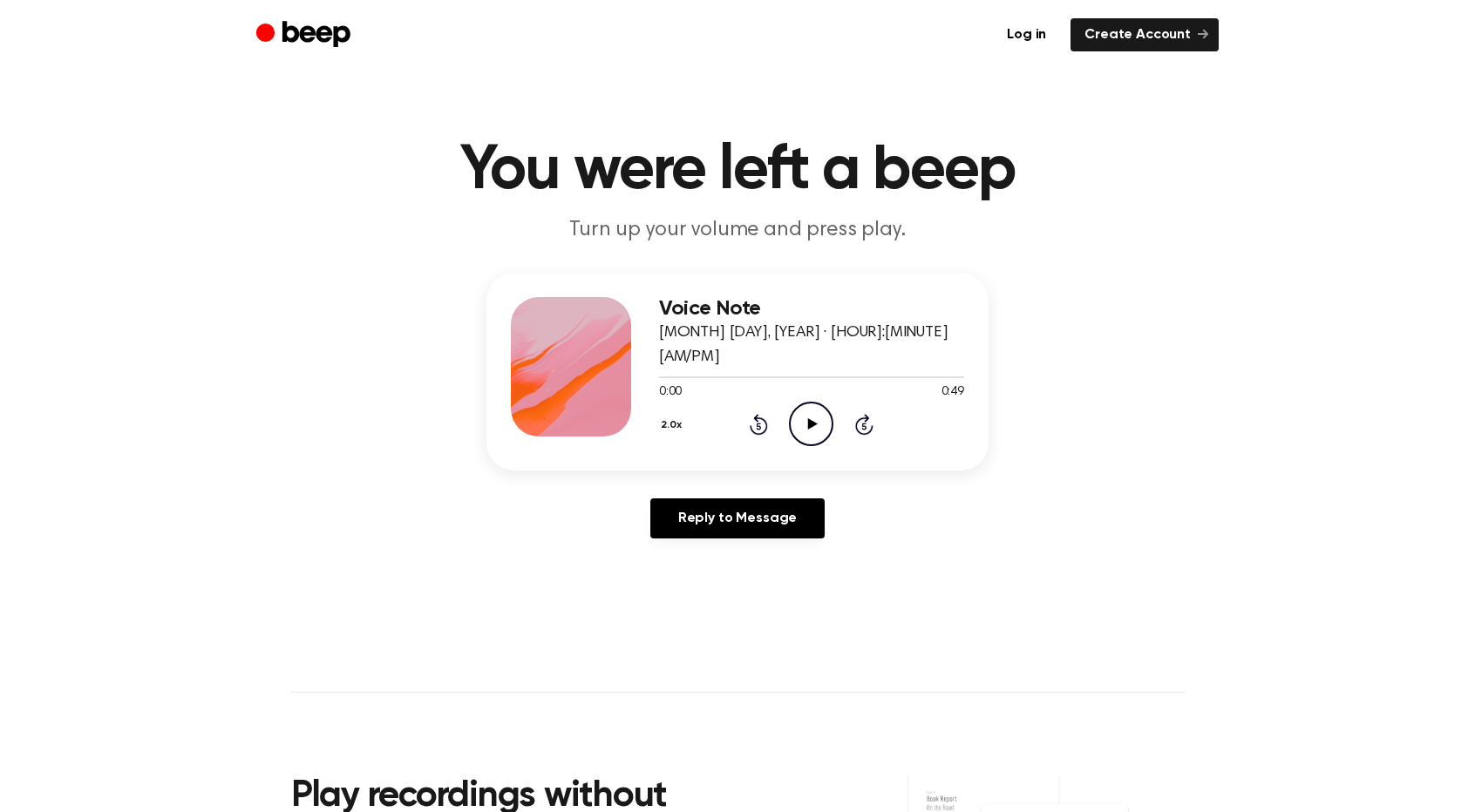 click 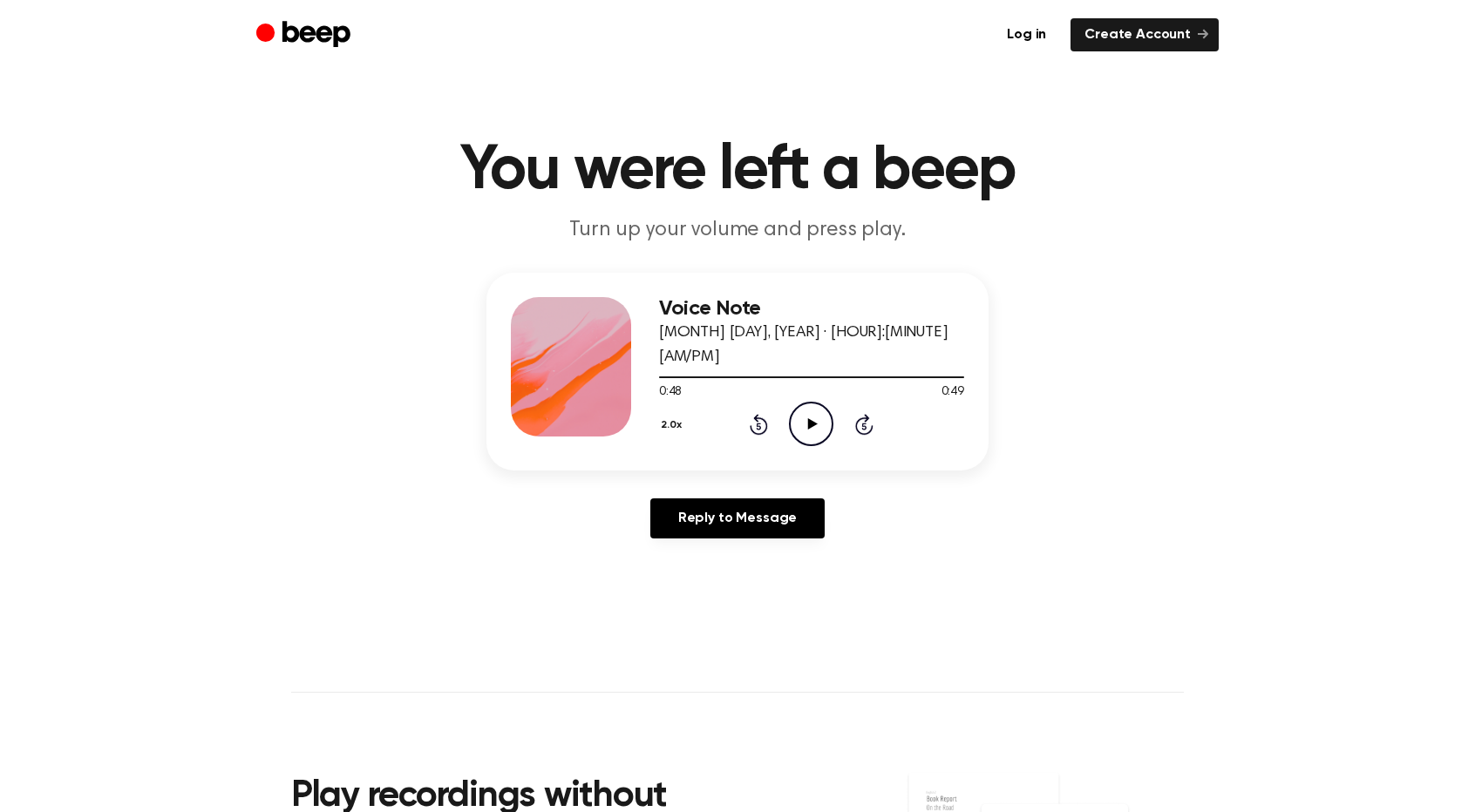 click on "Play Audio" 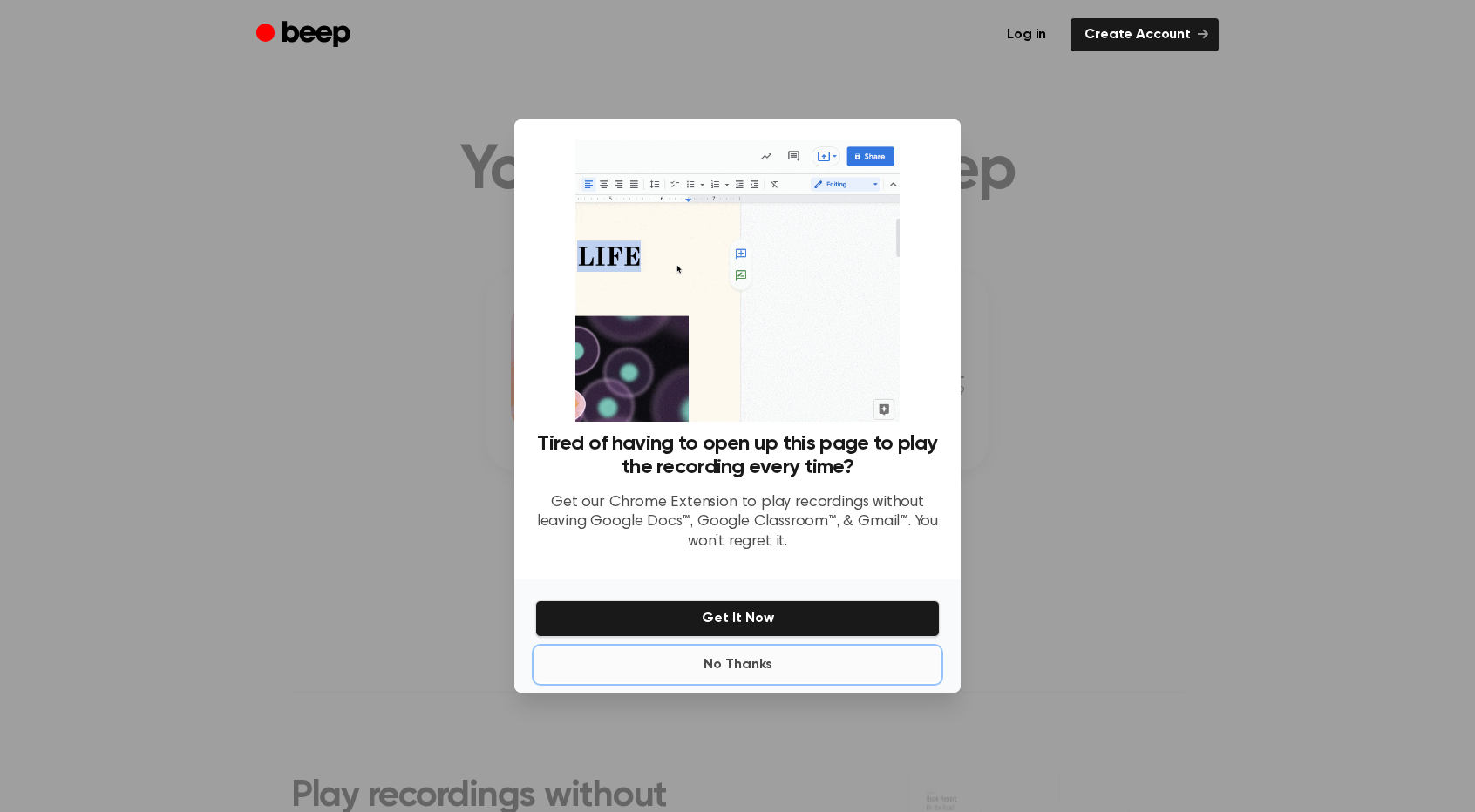 click on "No Thanks" at bounding box center (738, 665) 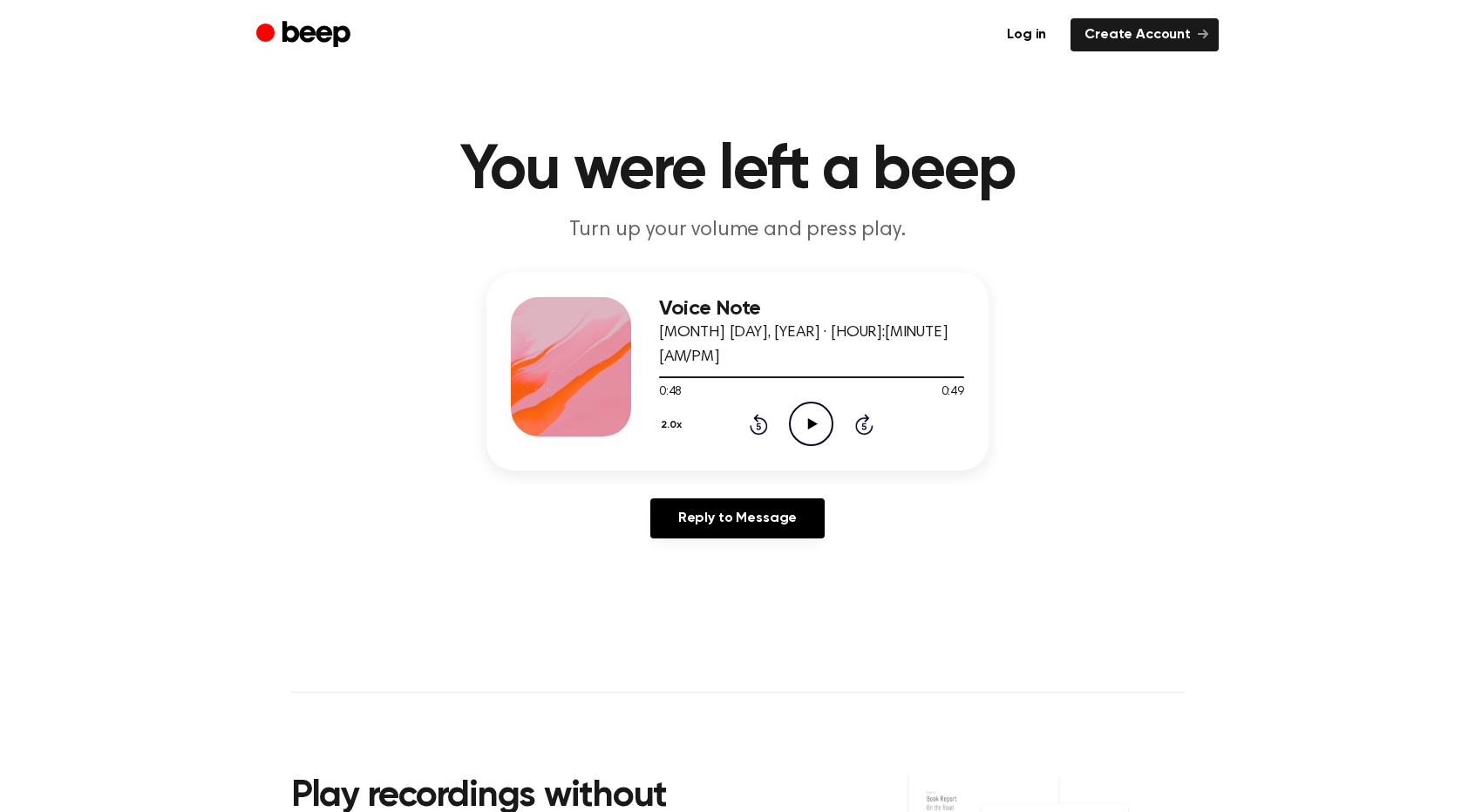 click on "Play Audio" 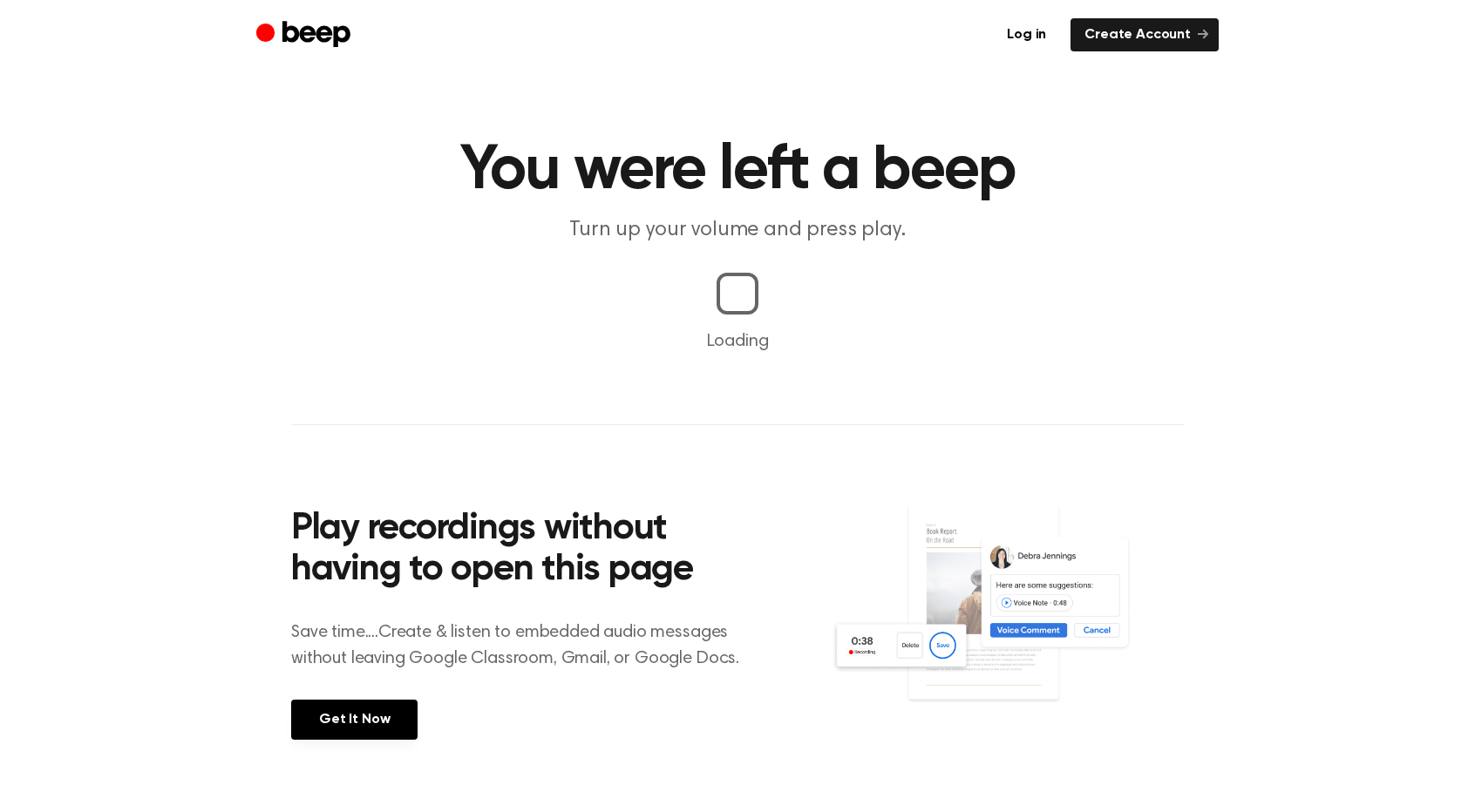 scroll, scrollTop: 0, scrollLeft: 0, axis: both 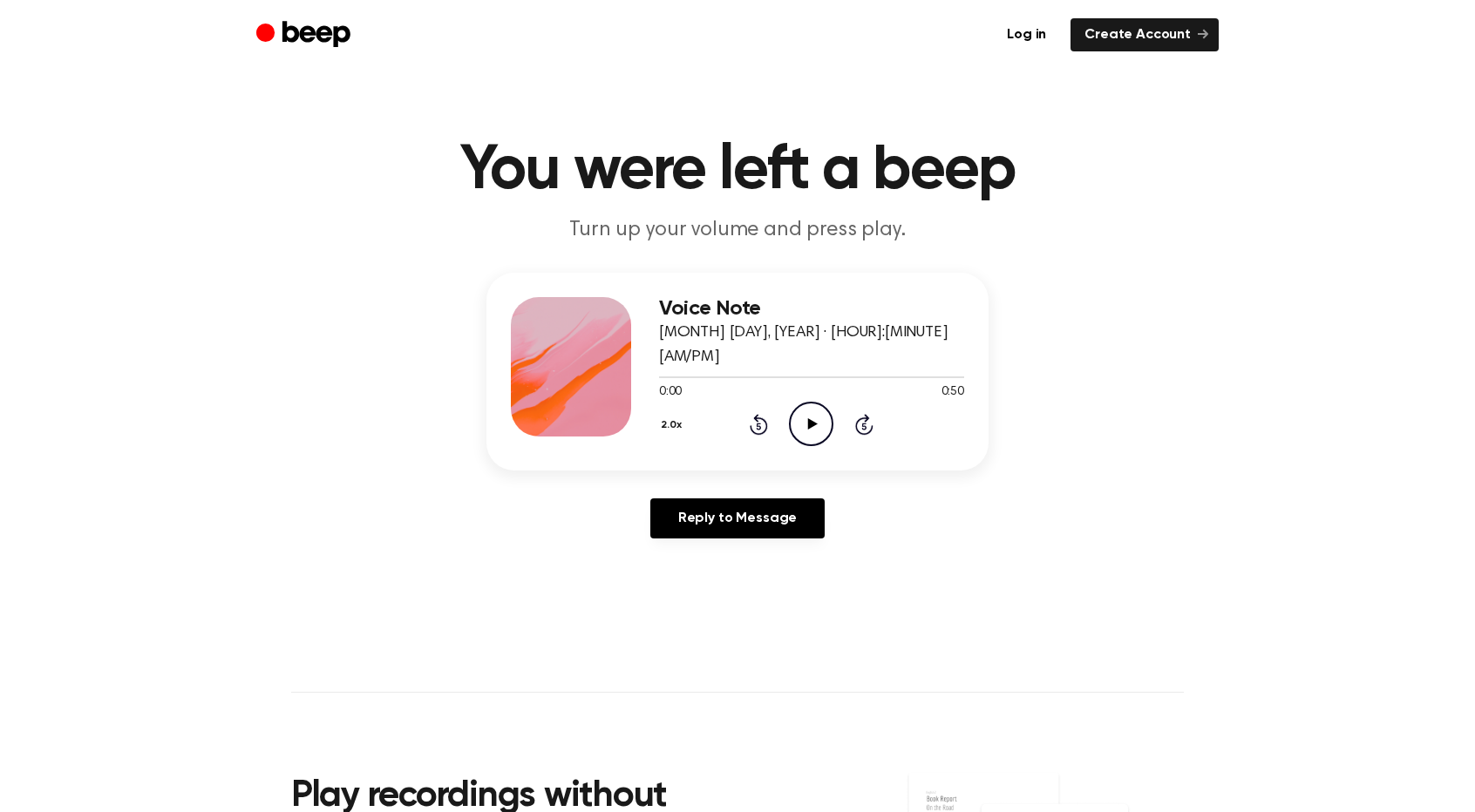 click on "Play Audio" 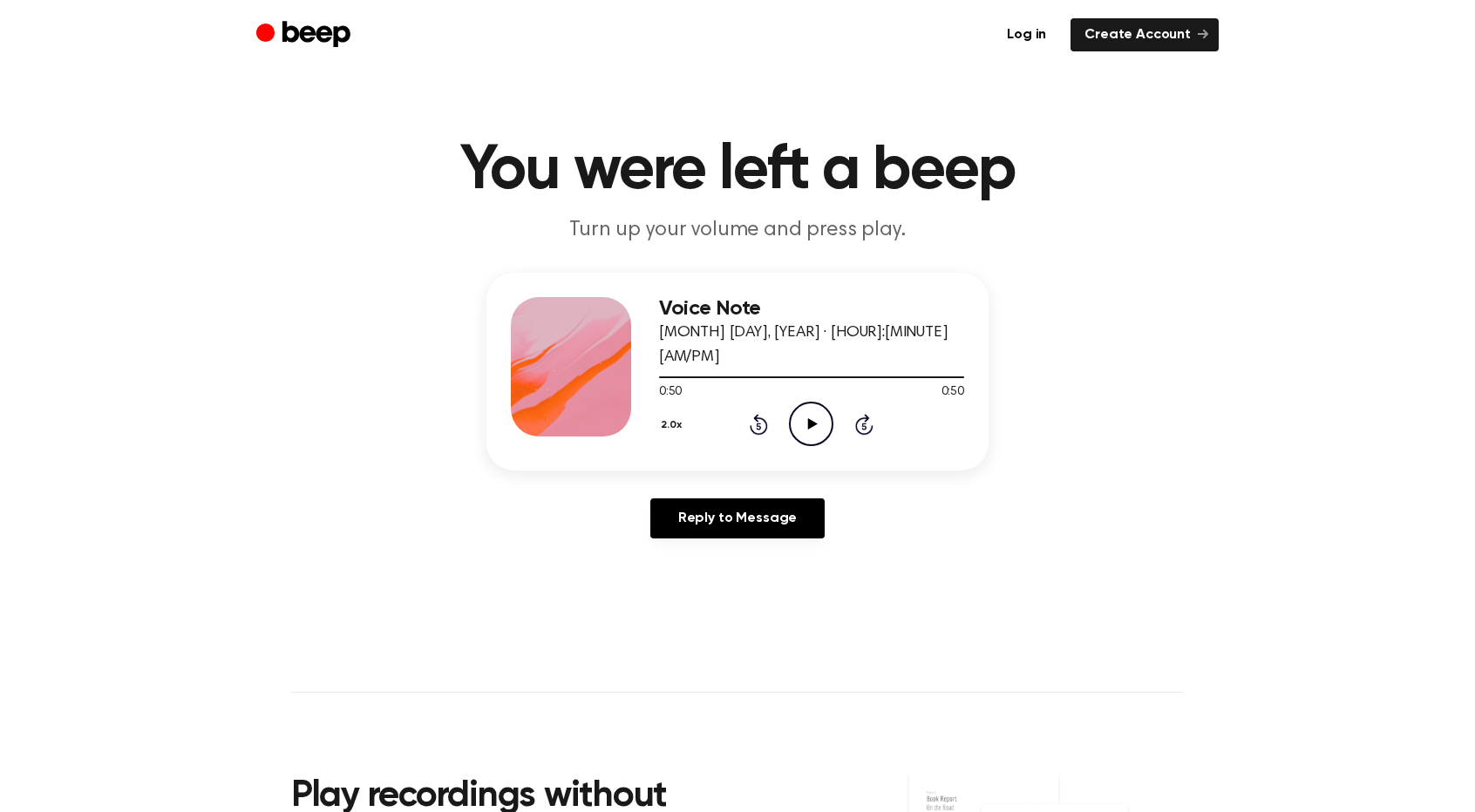 click on "Play Audio" 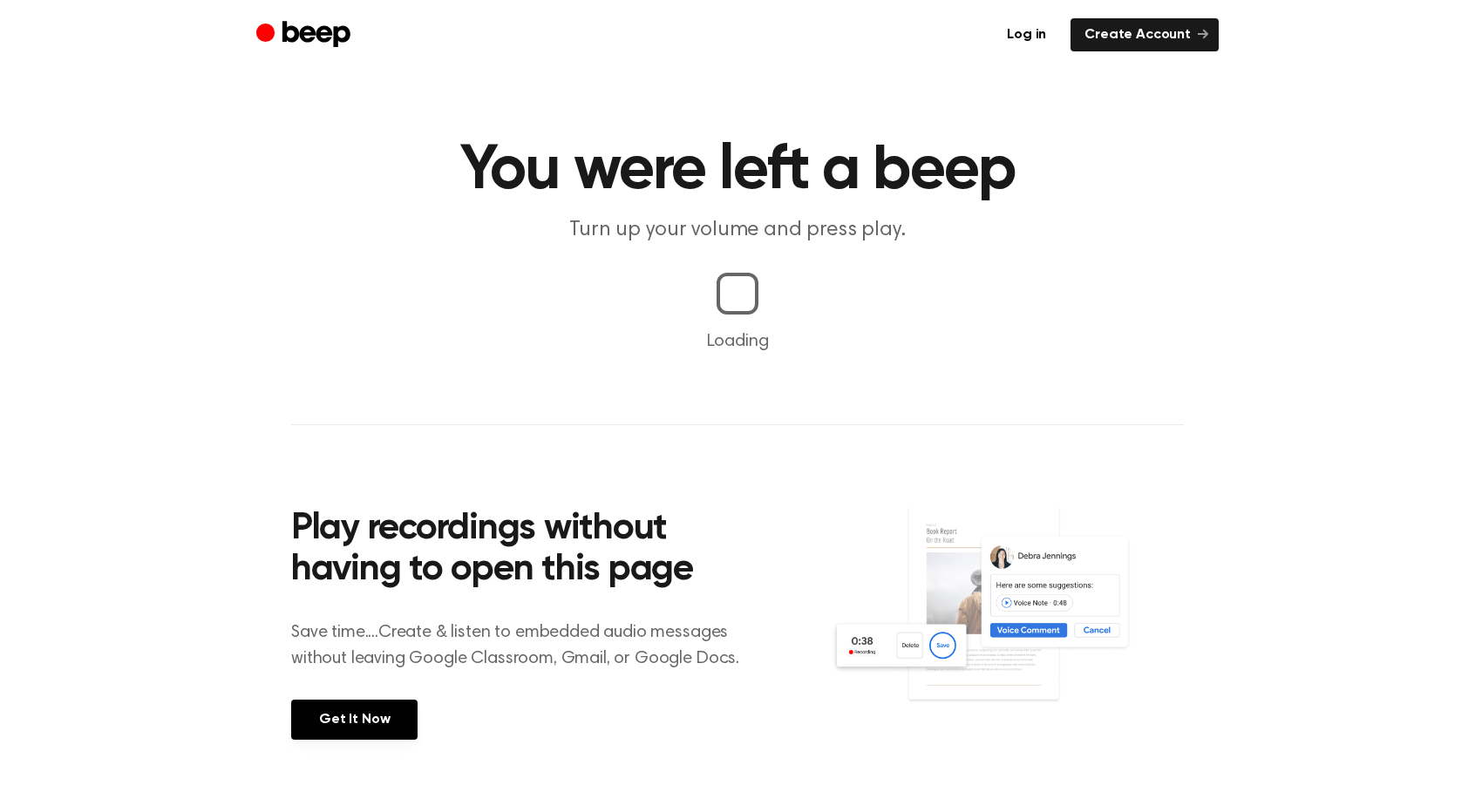 scroll, scrollTop: 0, scrollLeft: 0, axis: both 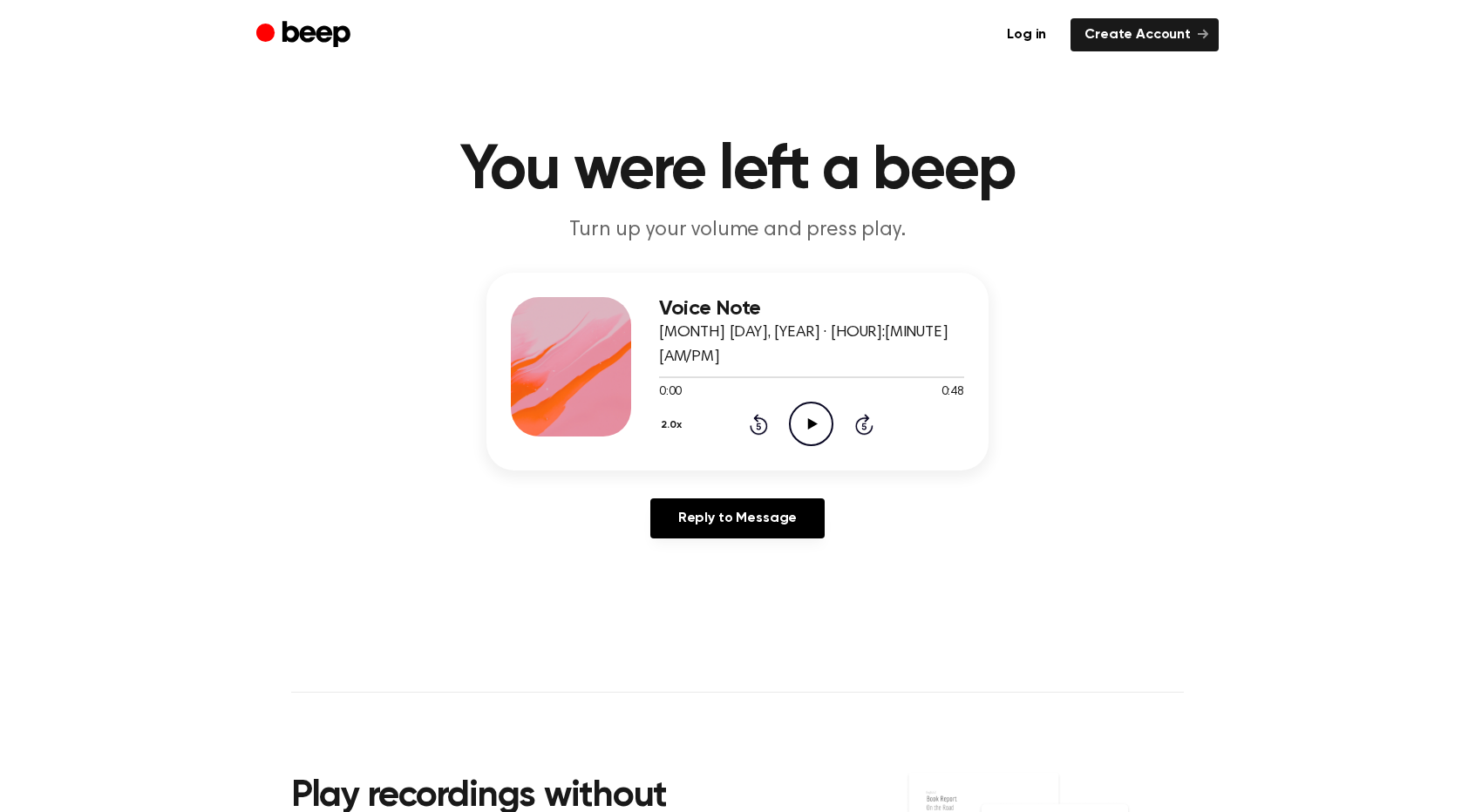 click on "Play Audio" 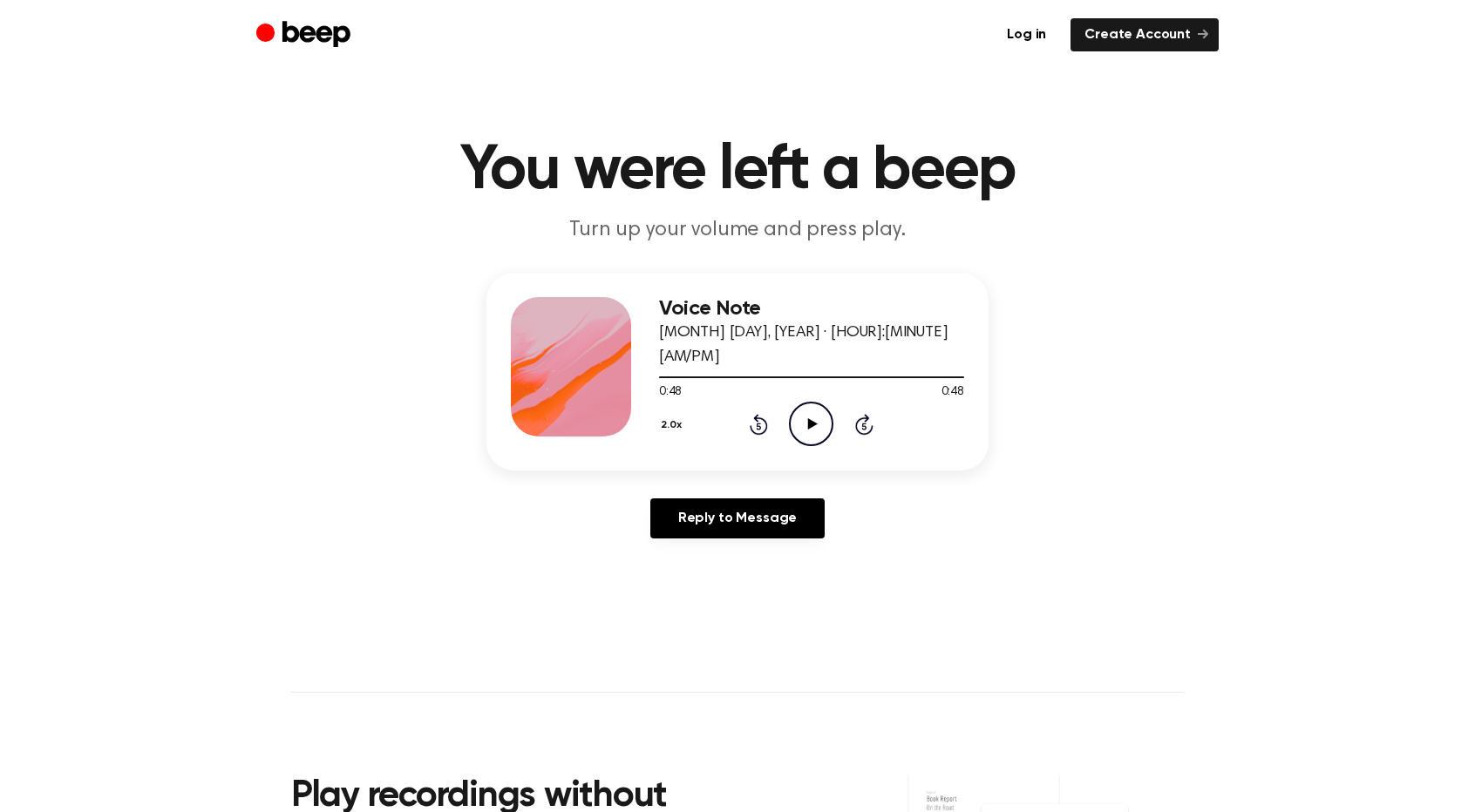 click on "Play Audio" 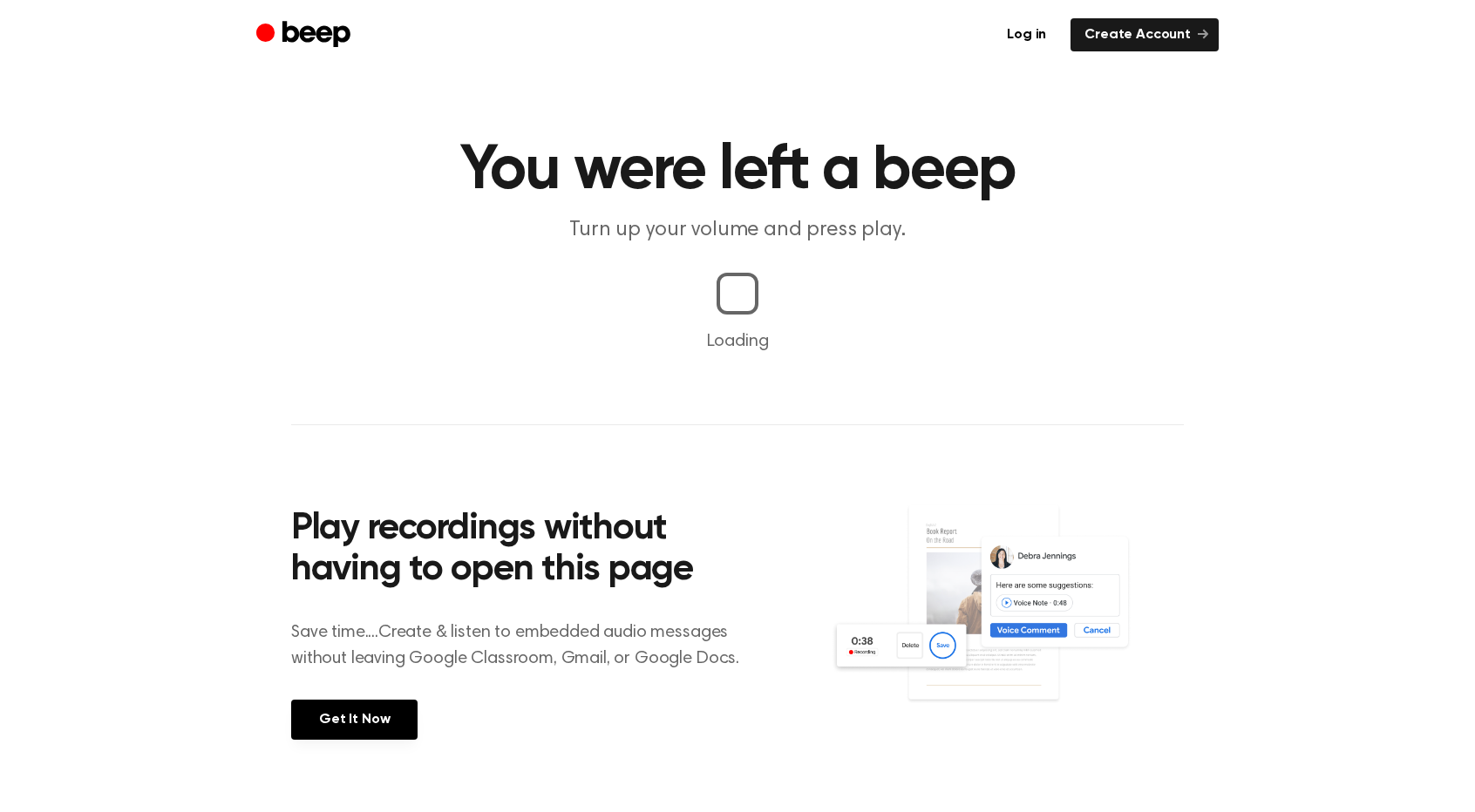 scroll, scrollTop: 0, scrollLeft: 0, axis: both 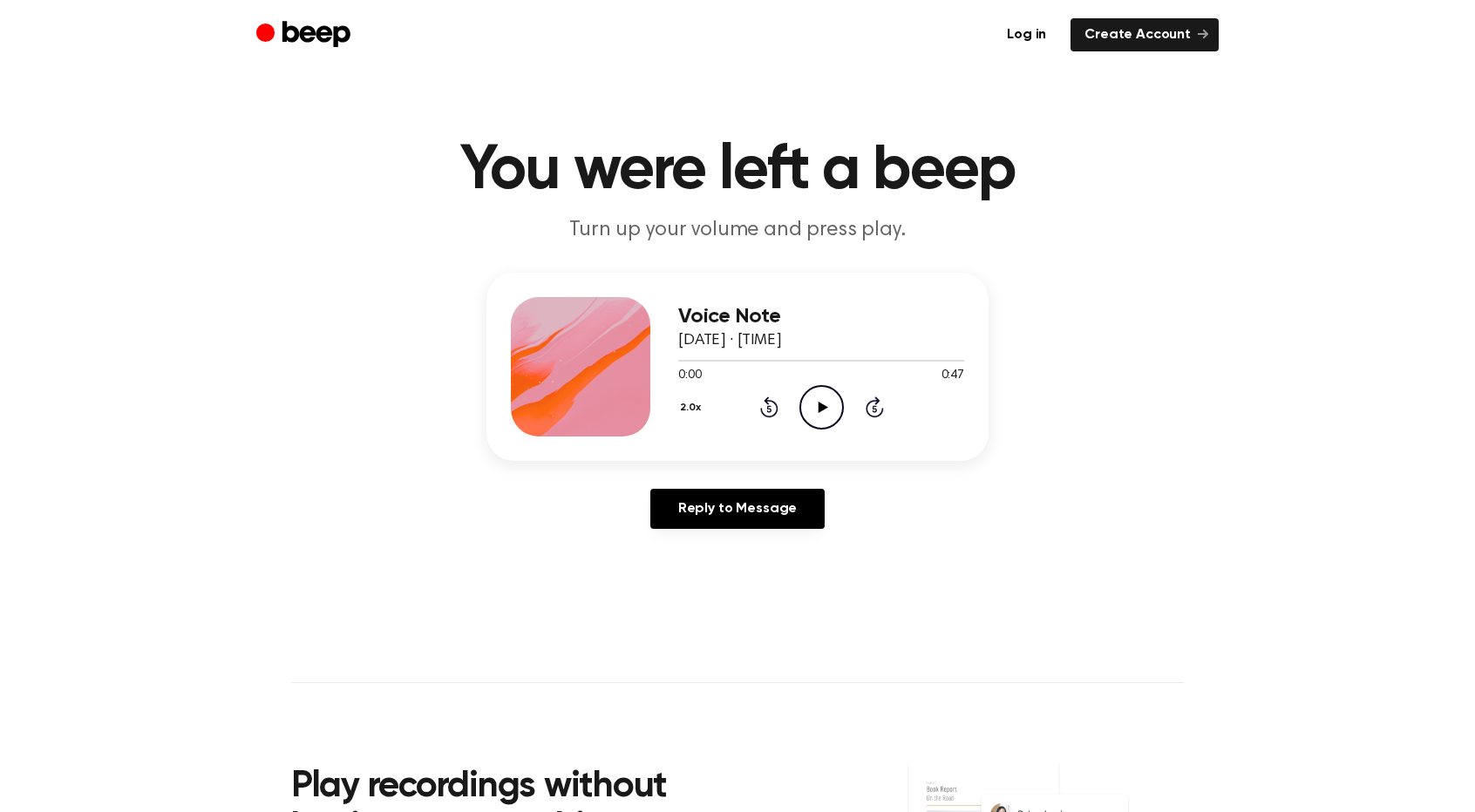 click on "Play Audio" 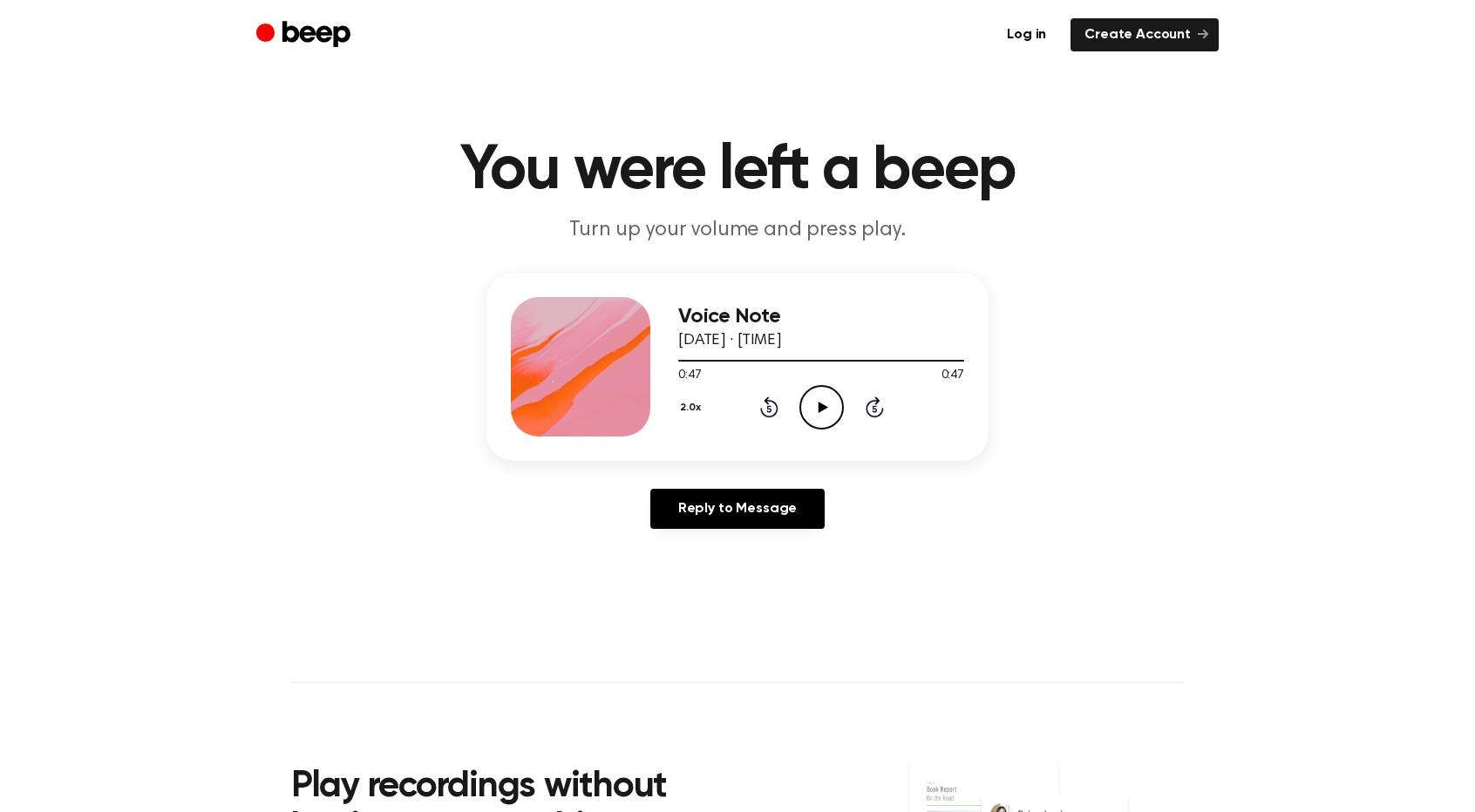 click on "Play Audio" 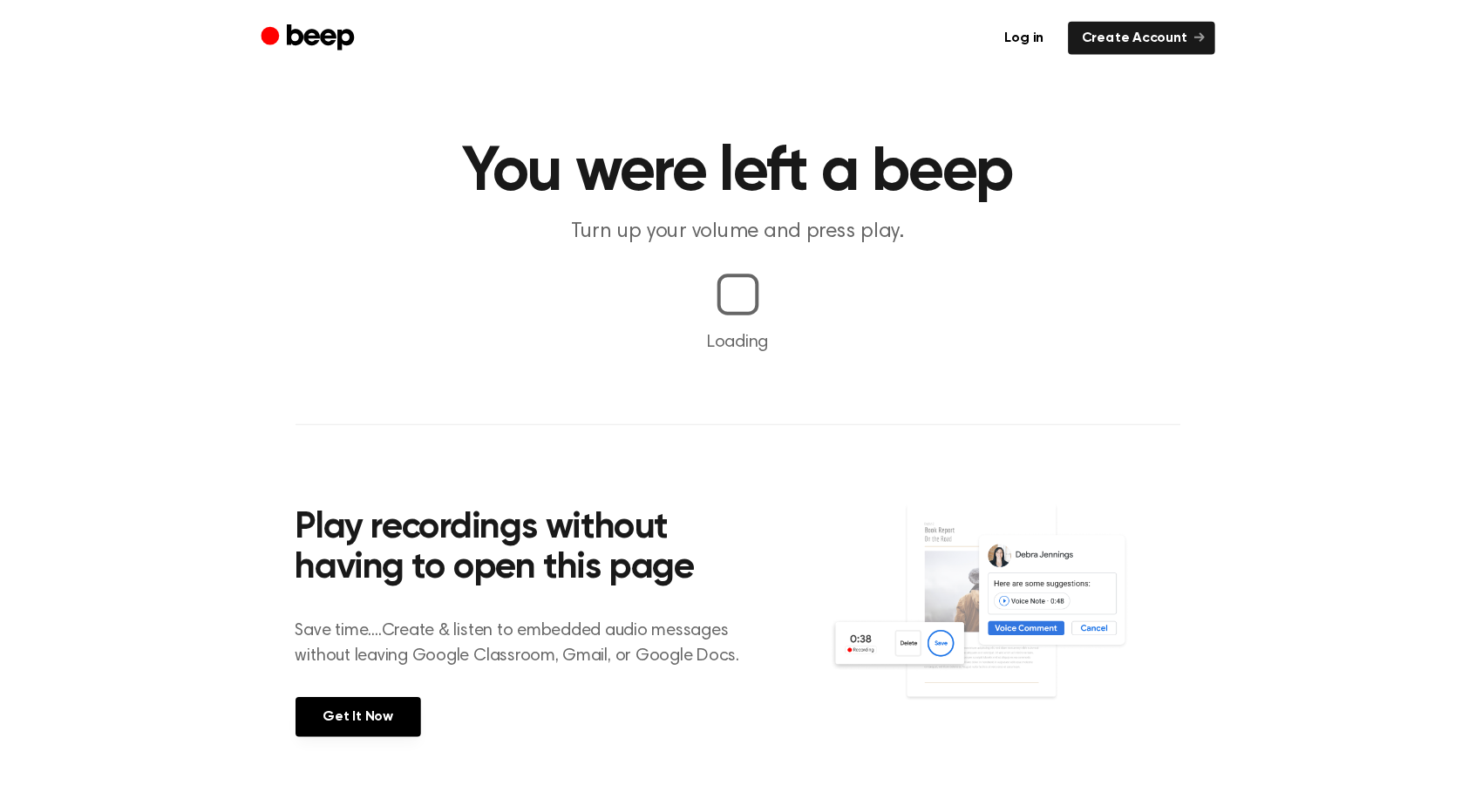 scroll, scrollTop: 0, scrollLeft: 0, axis: both 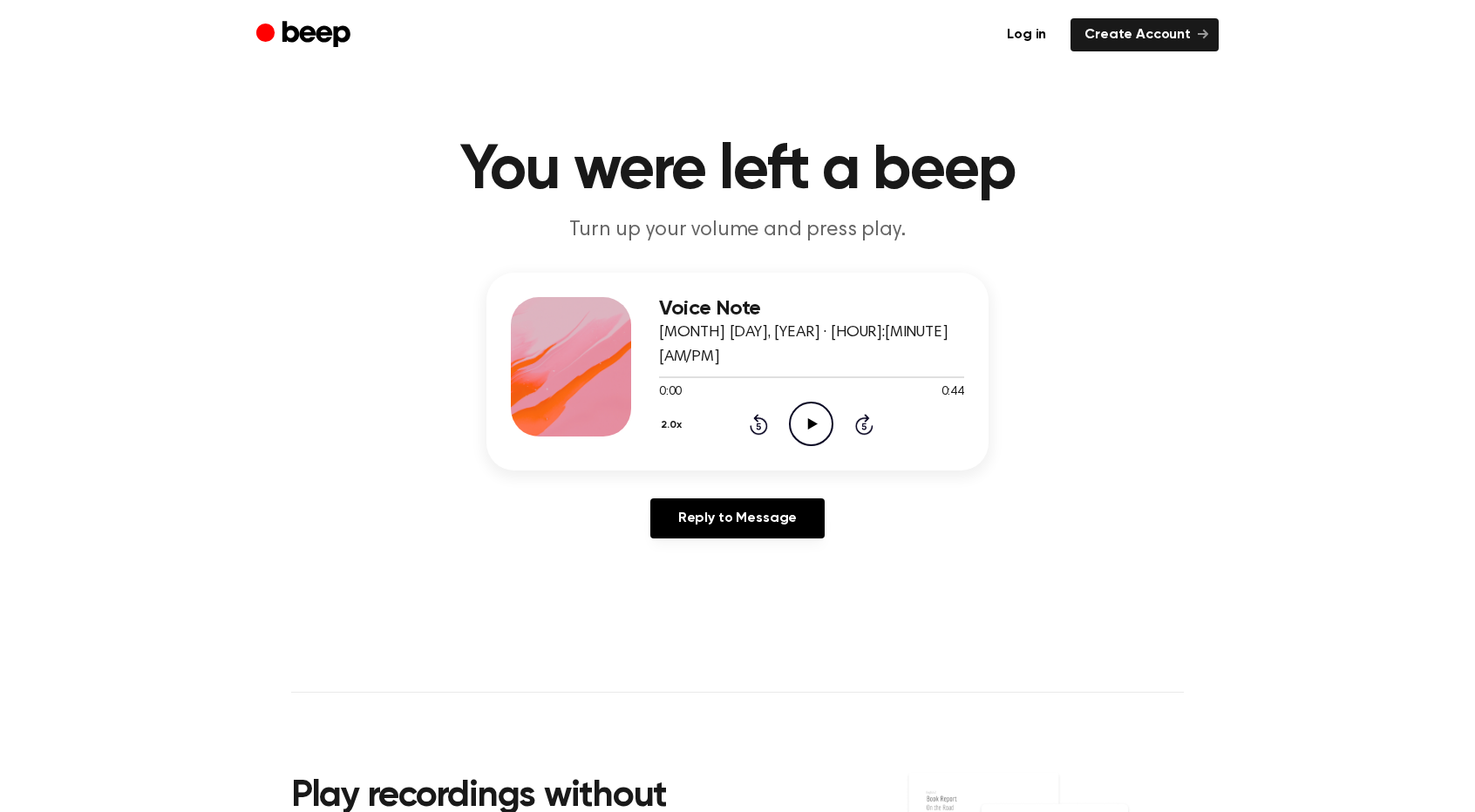 click on "Play Audio" 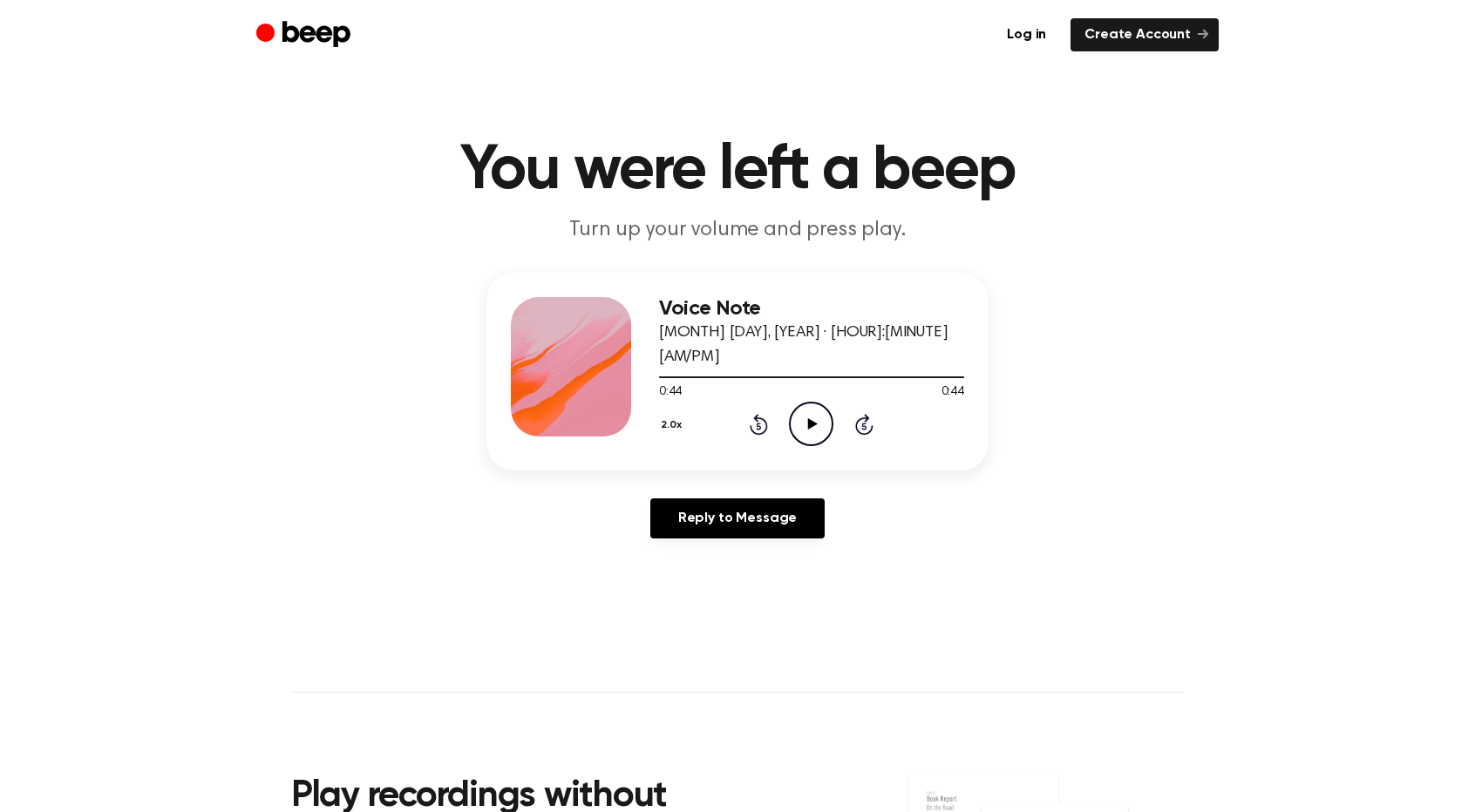 click on "Play Audio" 